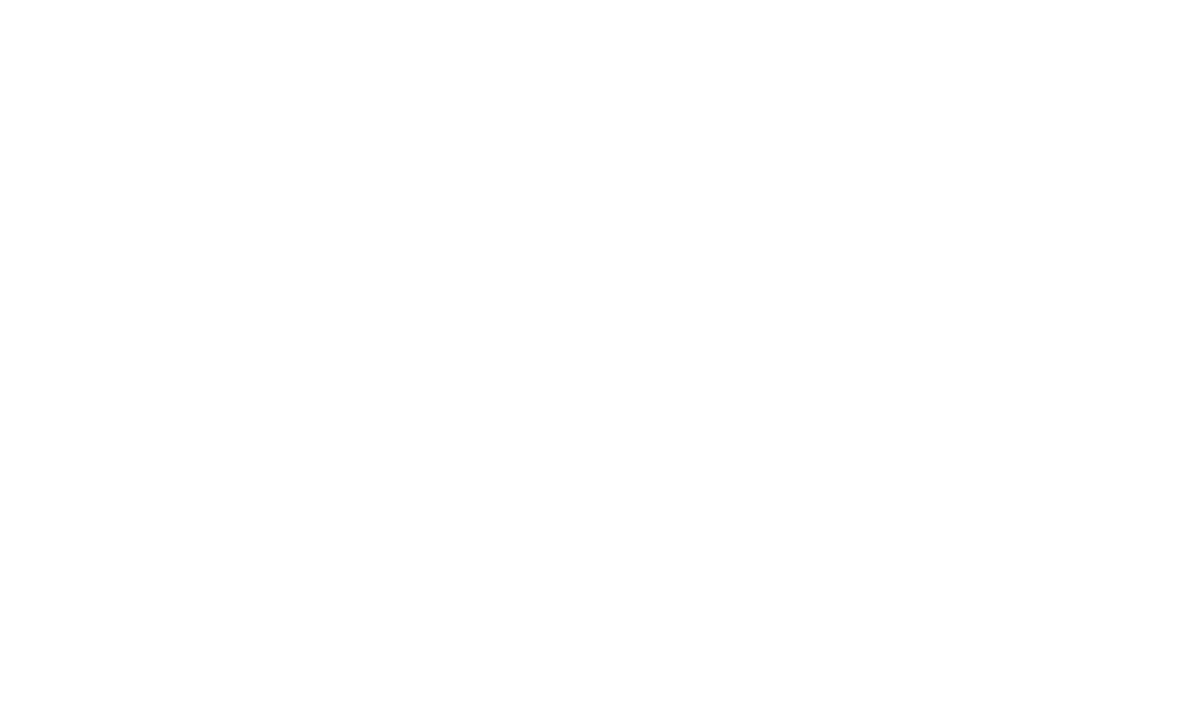 scroll, scrollTop: 0, scrollLeft: 0, axis: both 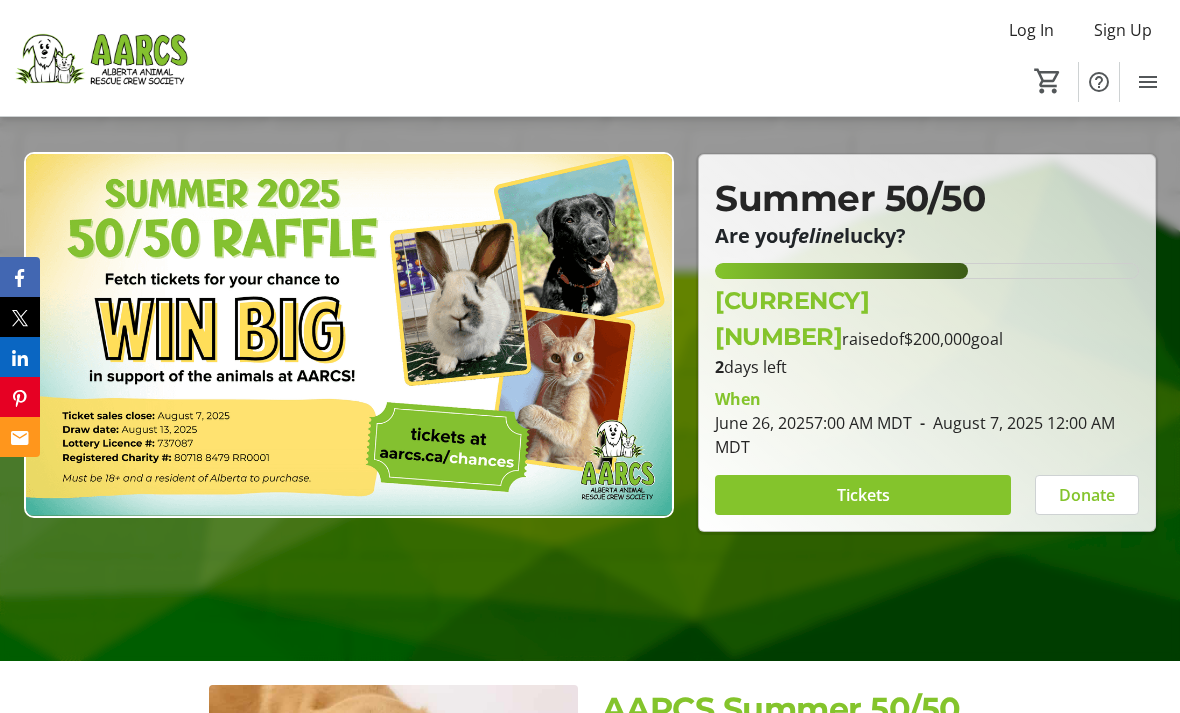 click on "Tickets" at bounding box center [863, 495] 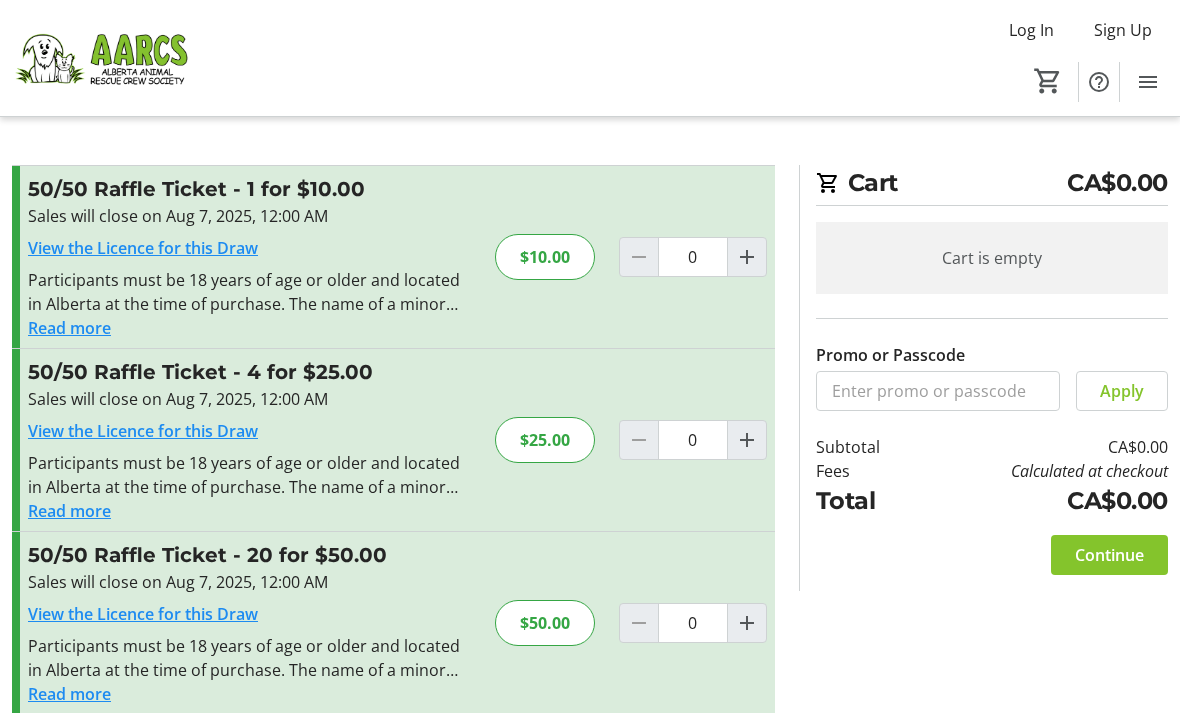 click 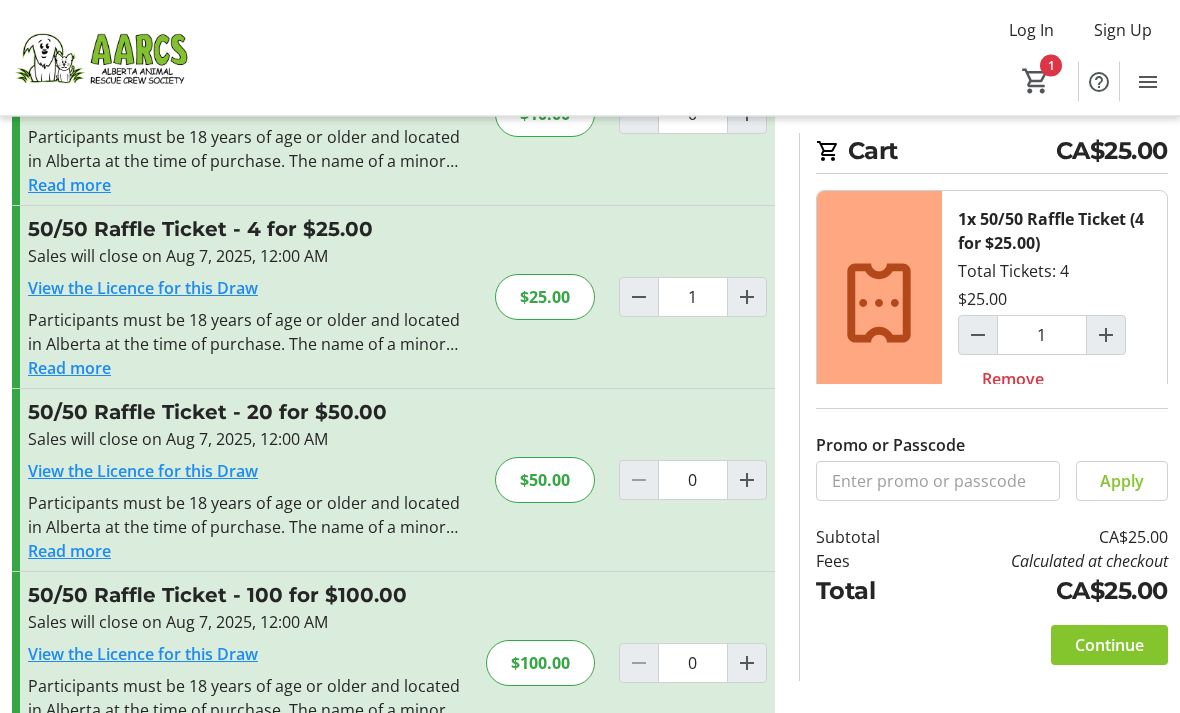 scroll, scrollTop: 144, scrollLeft: 0, axis: vertical 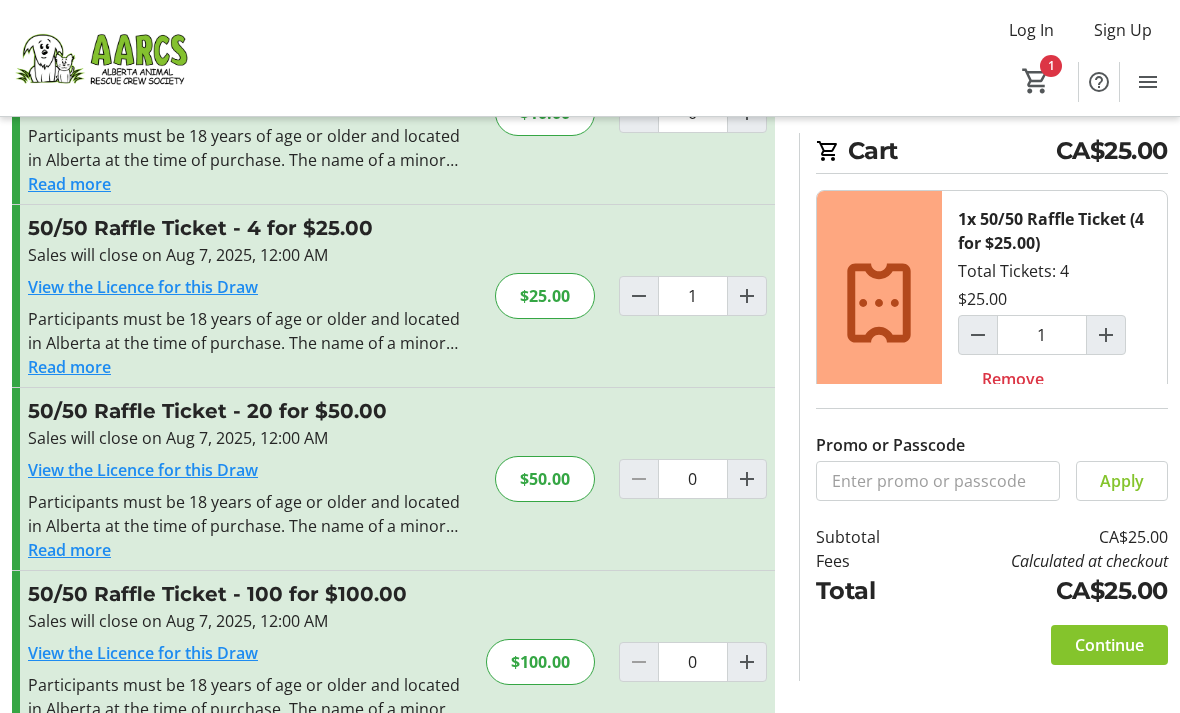 click on "Continue" 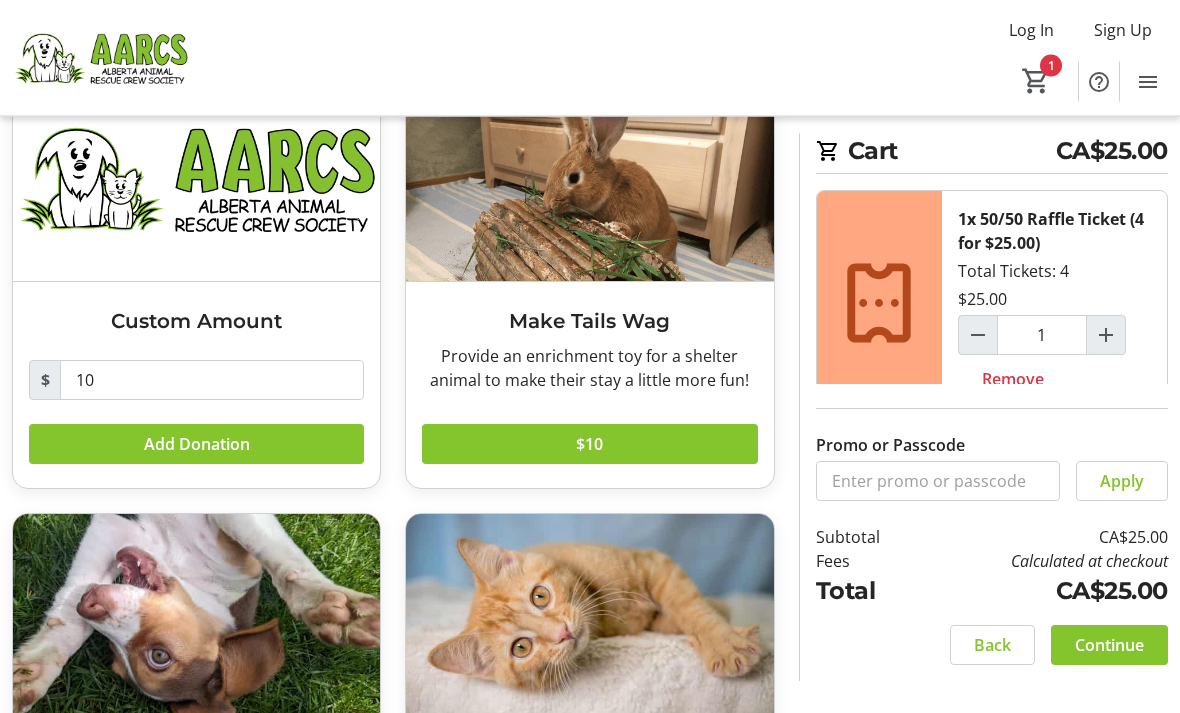 scroll, scrollTop: 147, scrollLeft: 0, axis: vertical 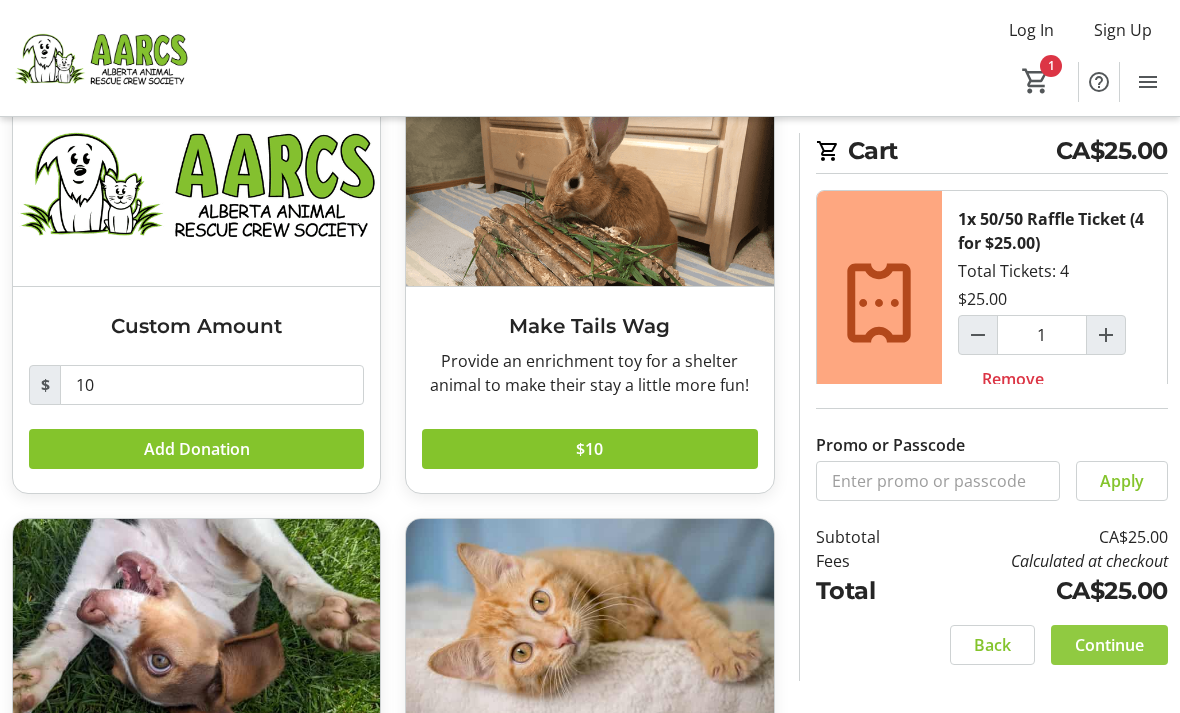 click on "Continue" 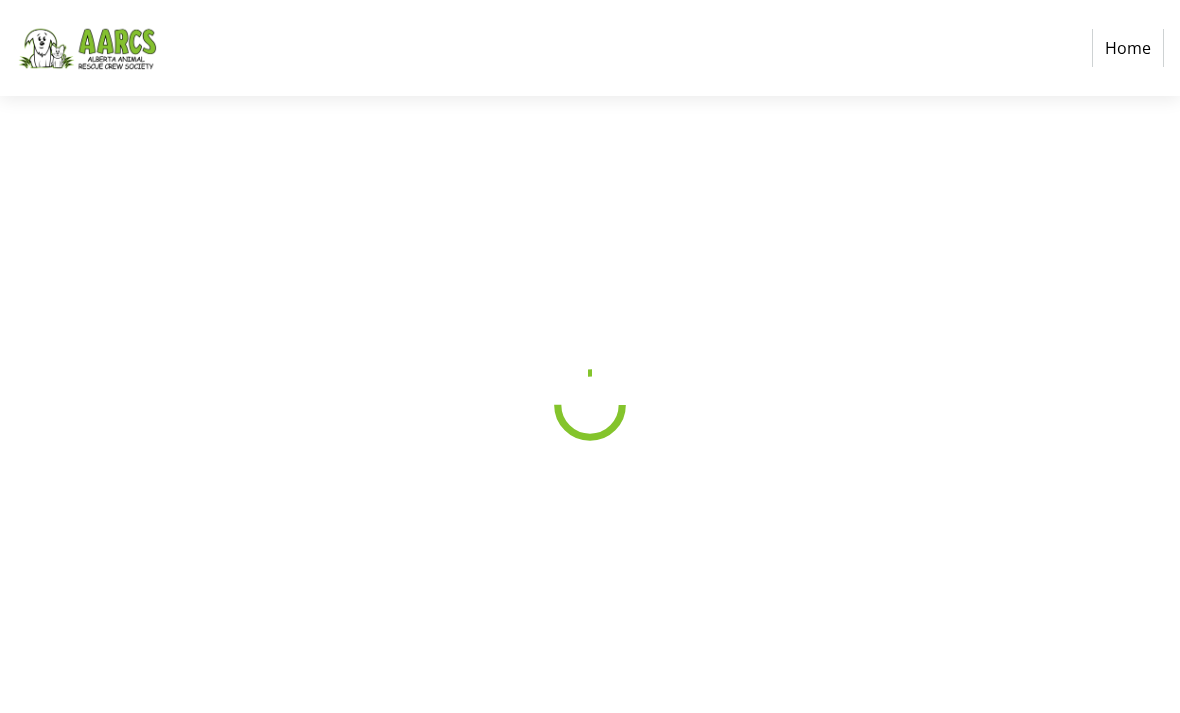 scroll, scrollTop: 0, scrollLeft: 0, axis: both 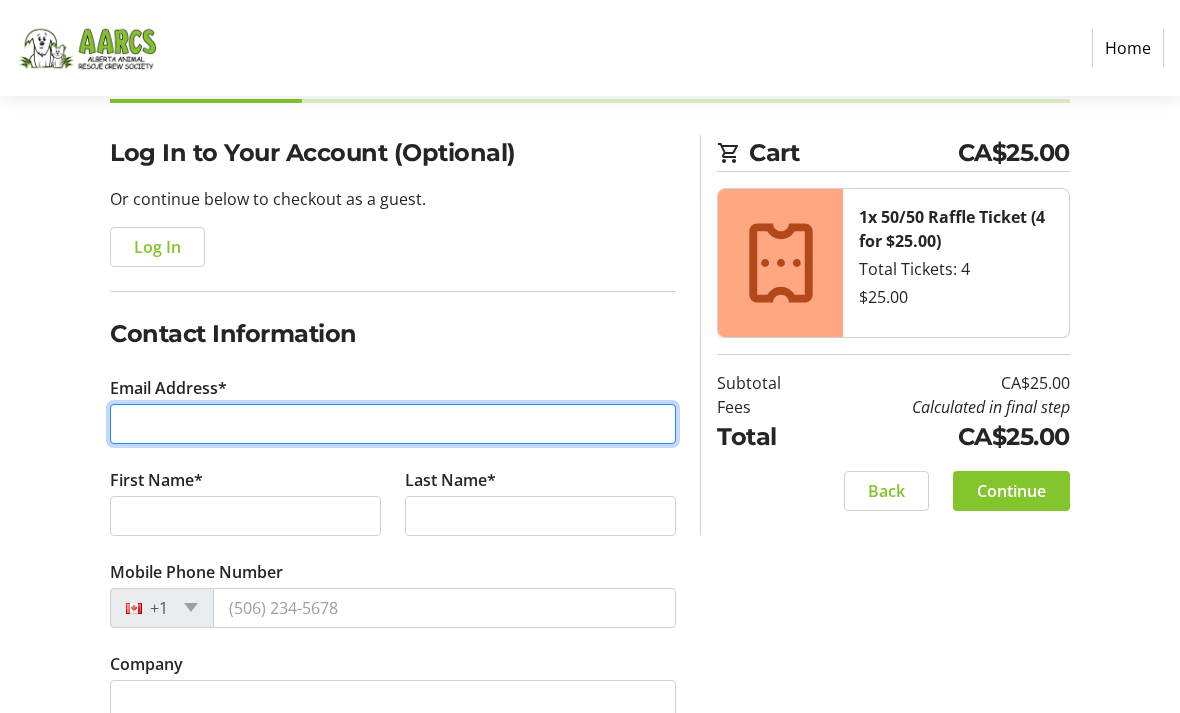 click on "Email Address*" at bounding box center (393, 425) 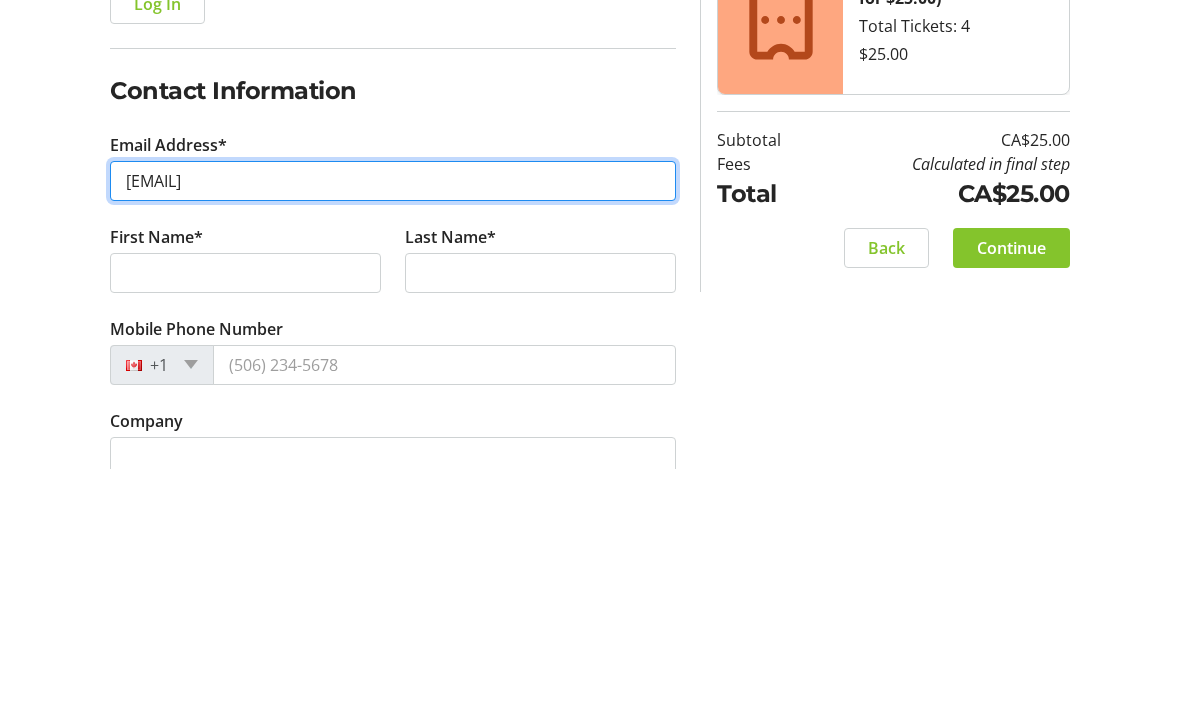 type on "[EMAIL]" 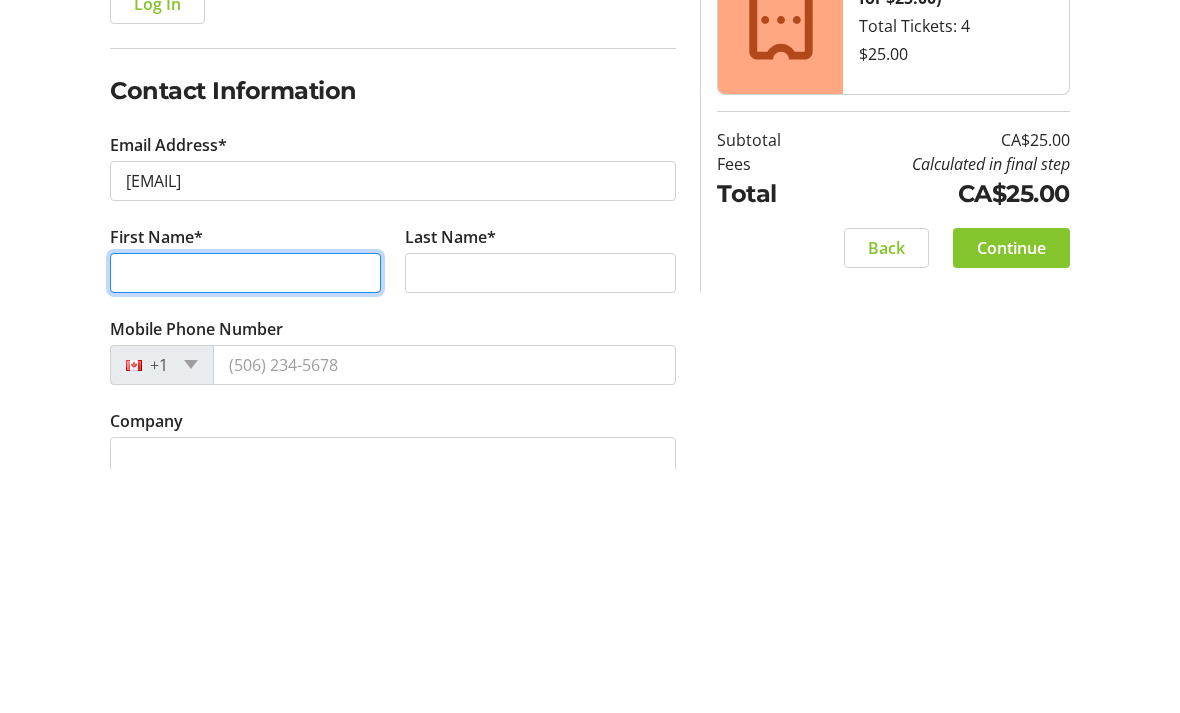 click on "First Name*" at bounding box center [245, 517] 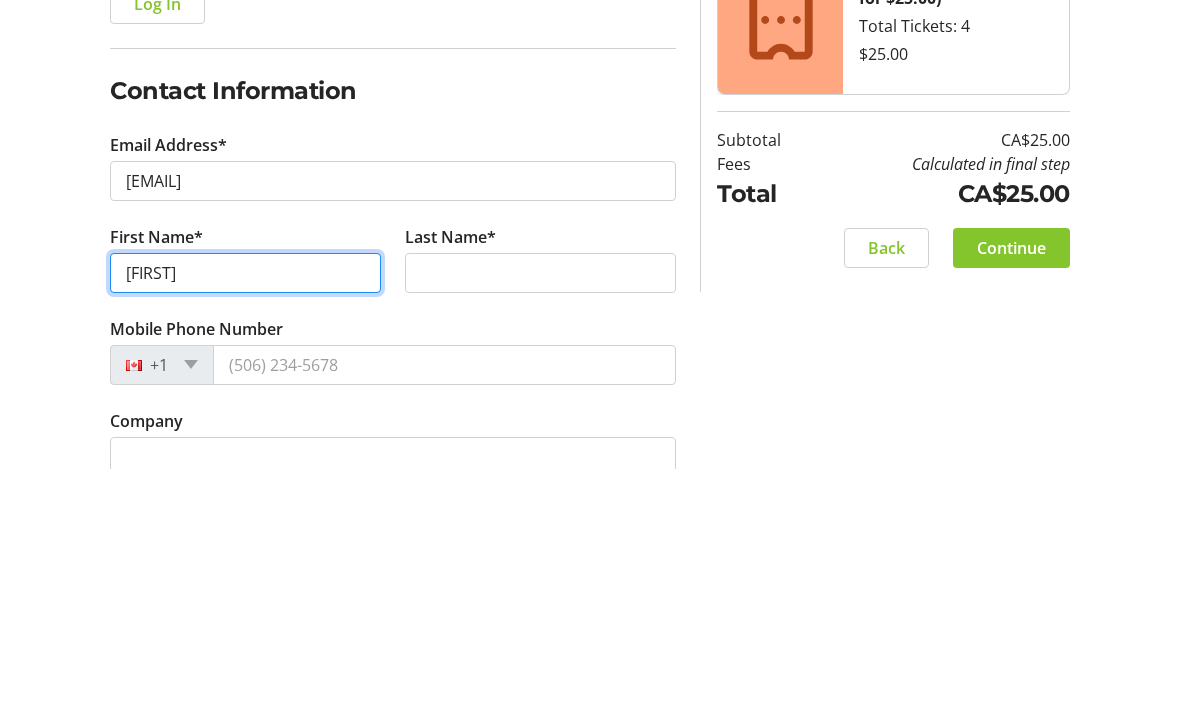 type on "[FIRST]" 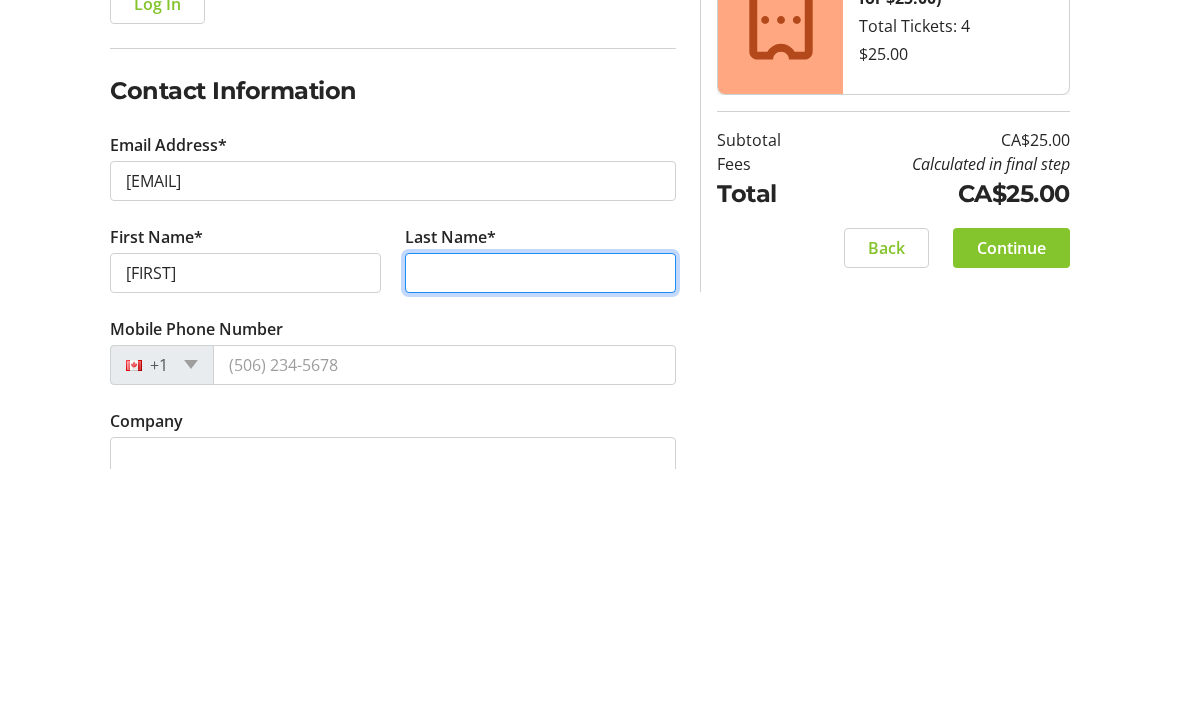 click on "Last Name*" at bounding box center [540, 517] 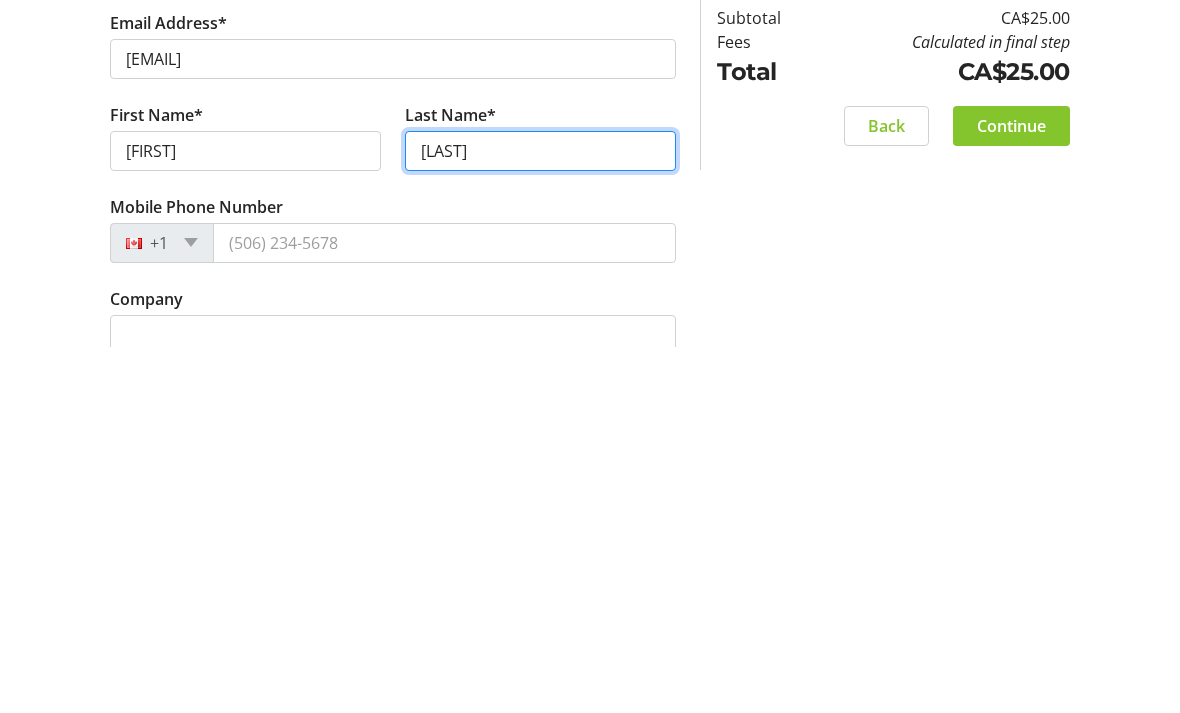 type on "[LAST]" 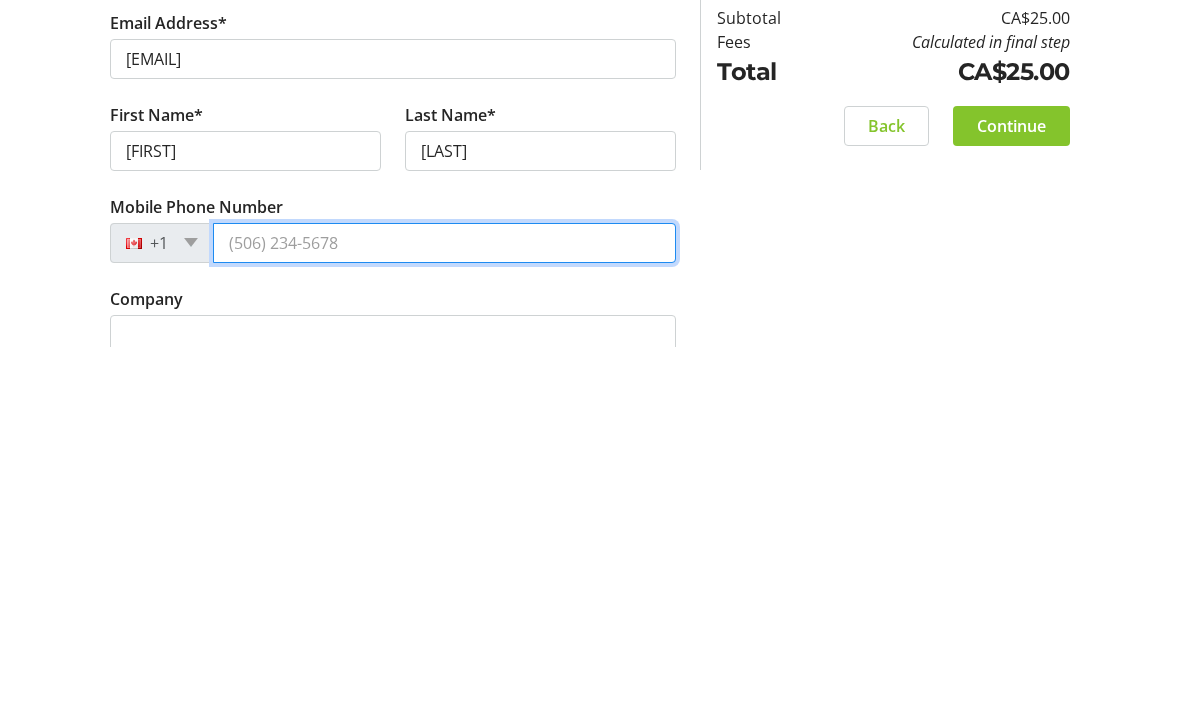 click on "Mobile Phone Number" at bounding box center (444, 609) 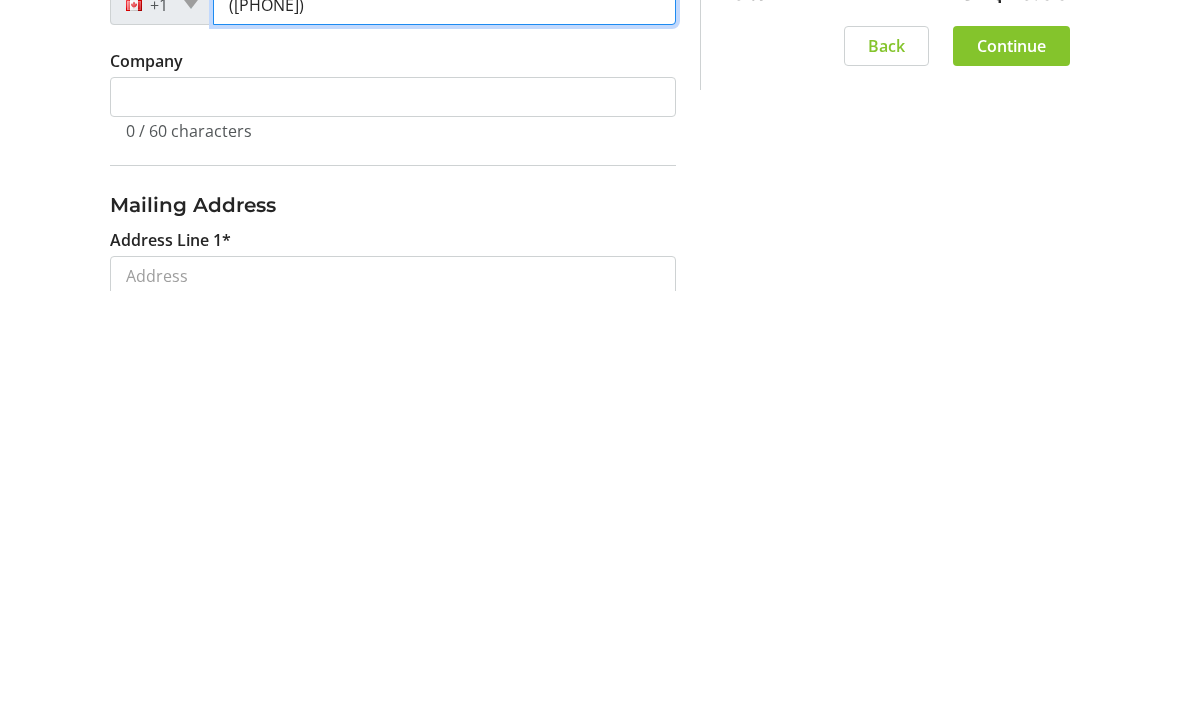 scroll, scrollTop: 317, scrollLeft: 0, axis: vertical 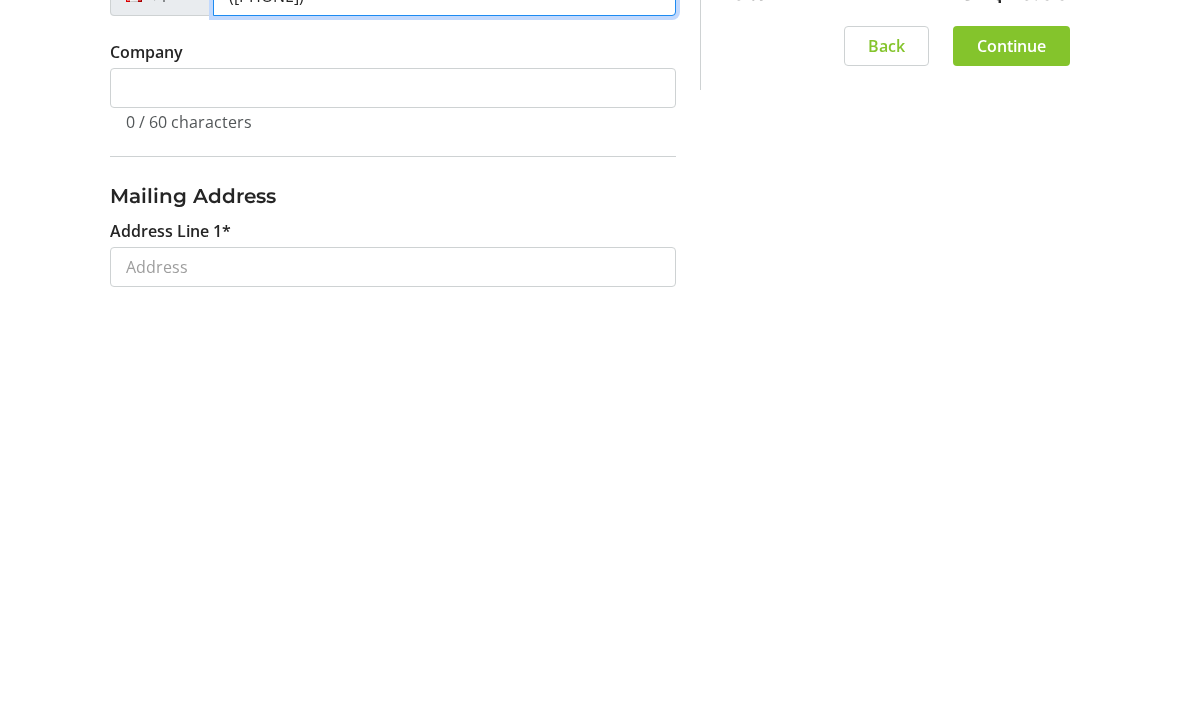 type on "([PHONE])" 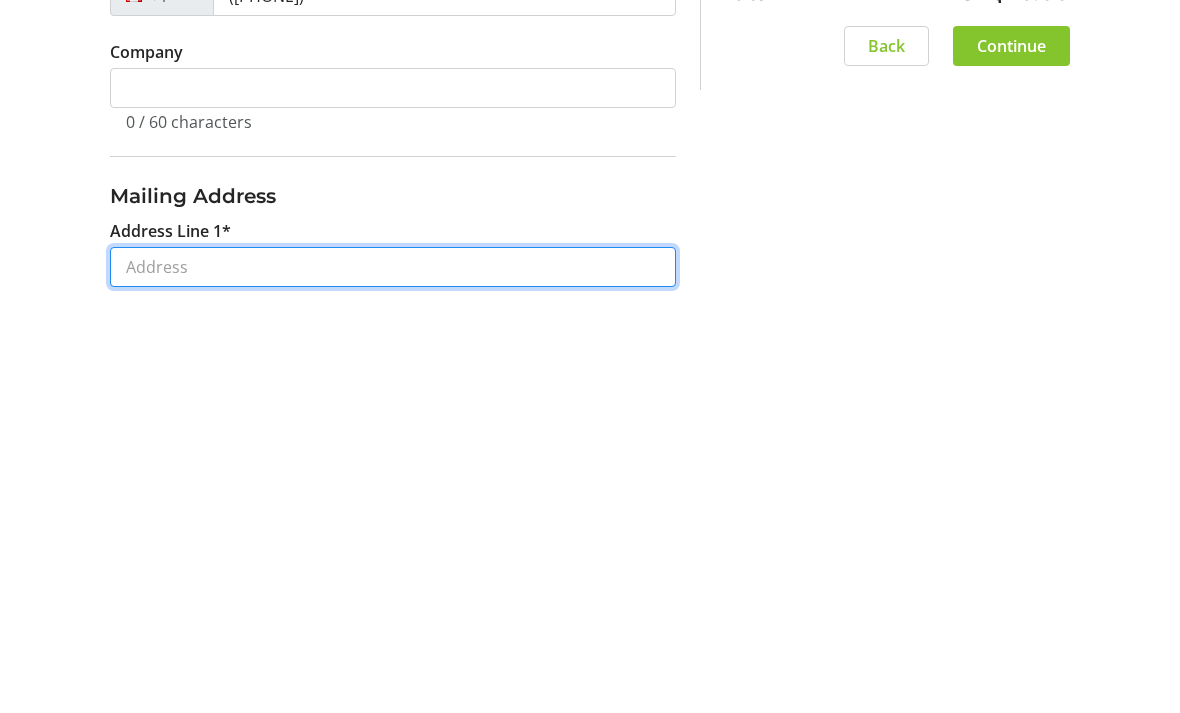 click on "Address Line 1*" at bounding box center [393, 689] 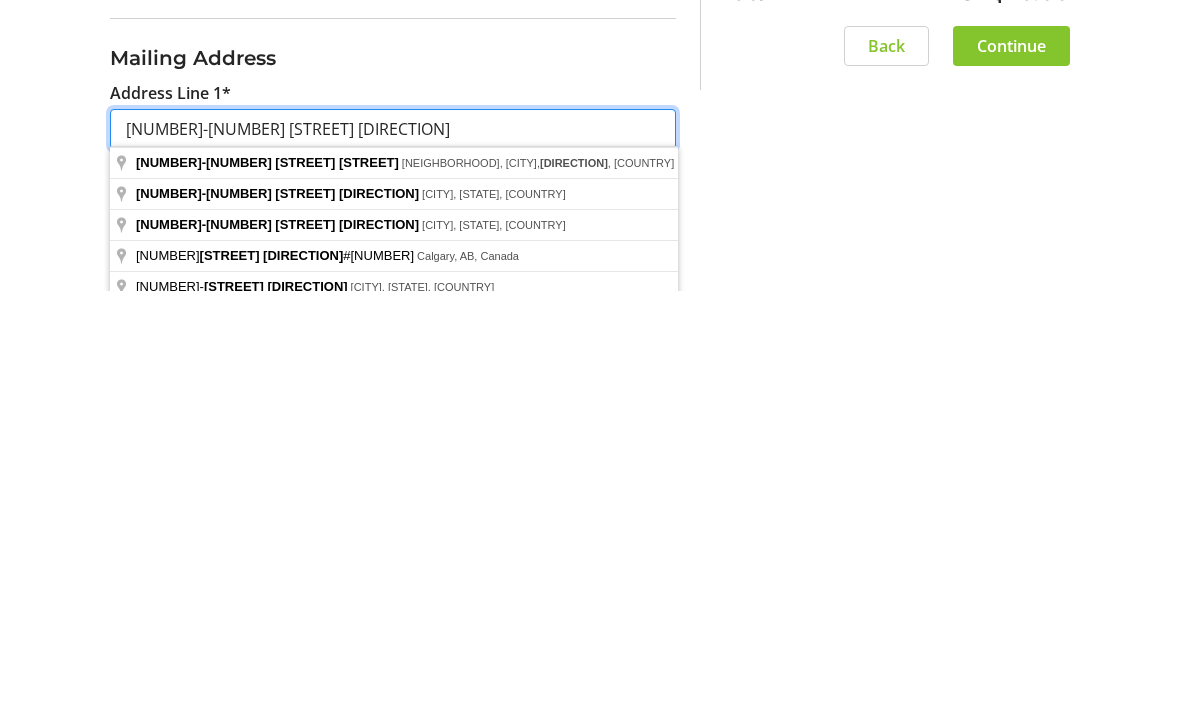 scroll, scrollTop: 457, scrollLeft: 0, axis: vertical 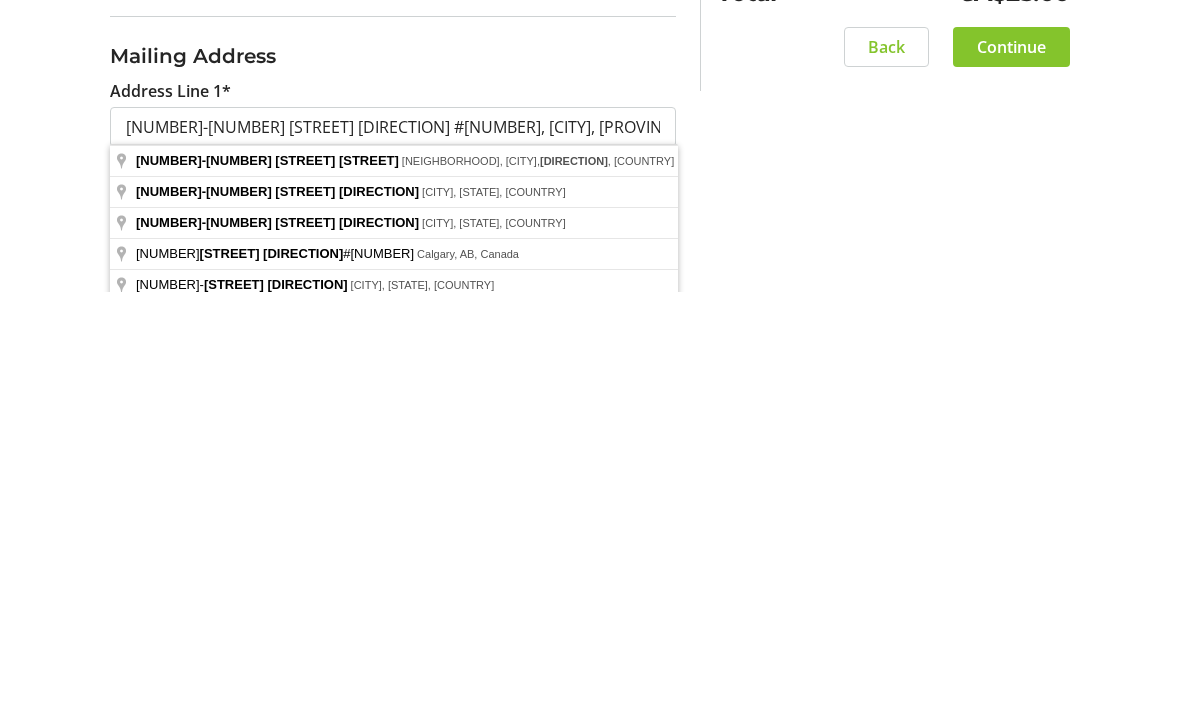 type on "[NUMBER] [STREET] [DIRECTION]" 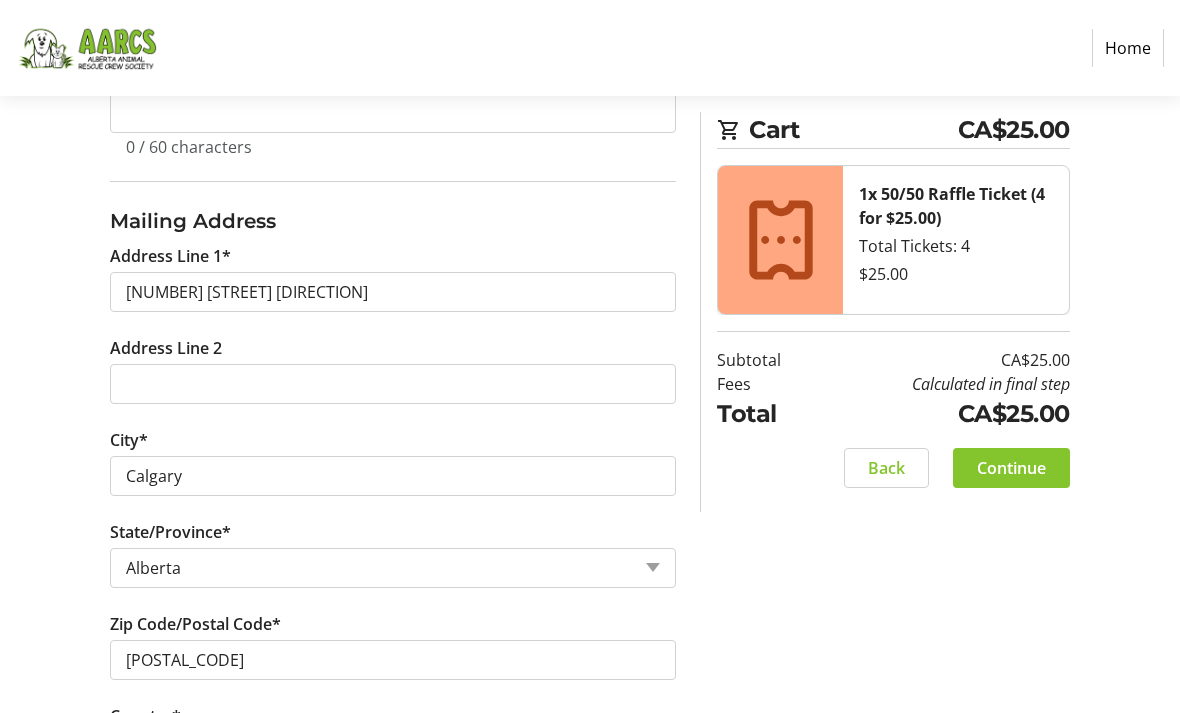 scroll, scrollTop: 716, scrollLeft: 0, axis: vertical 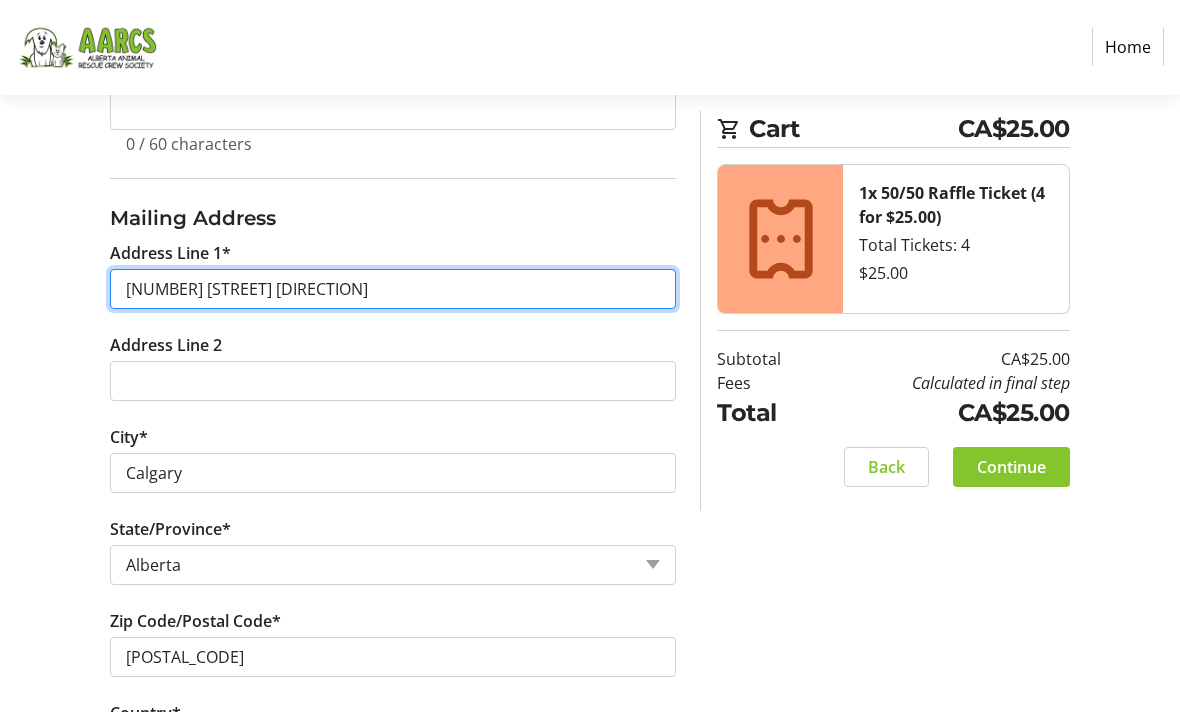 click on "[NUMBER] [STREET] [DIRECTION]" at bounding box center [393, 290] 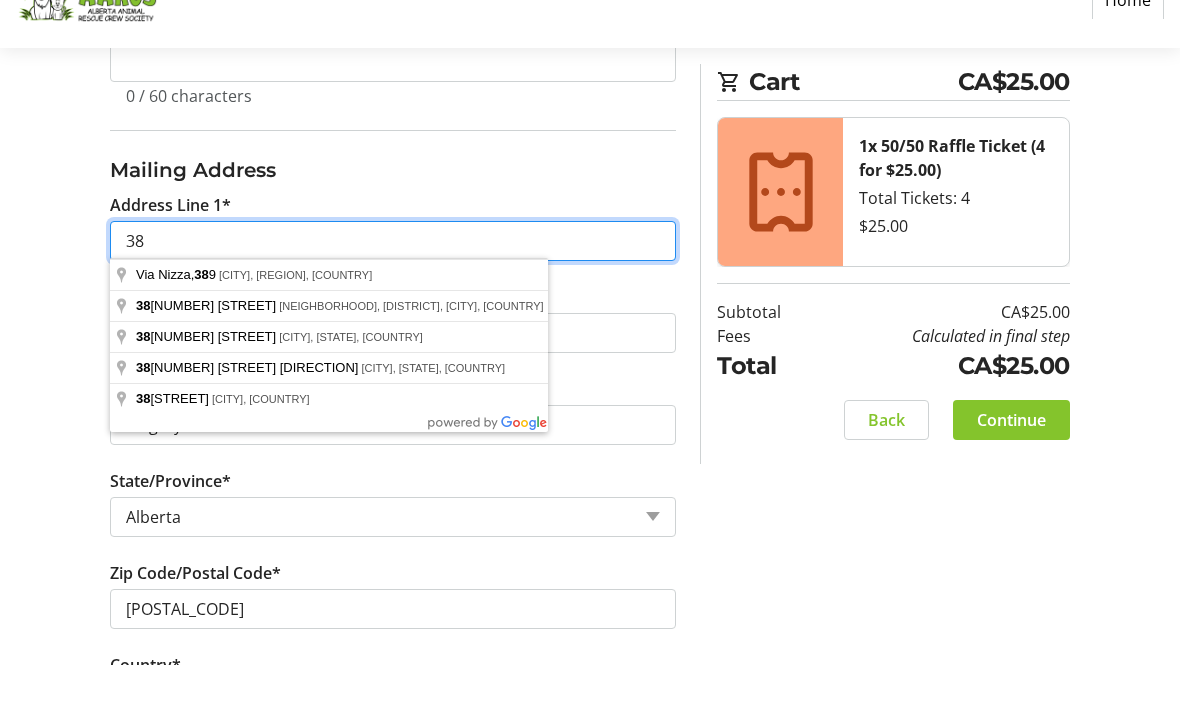 type on "3" 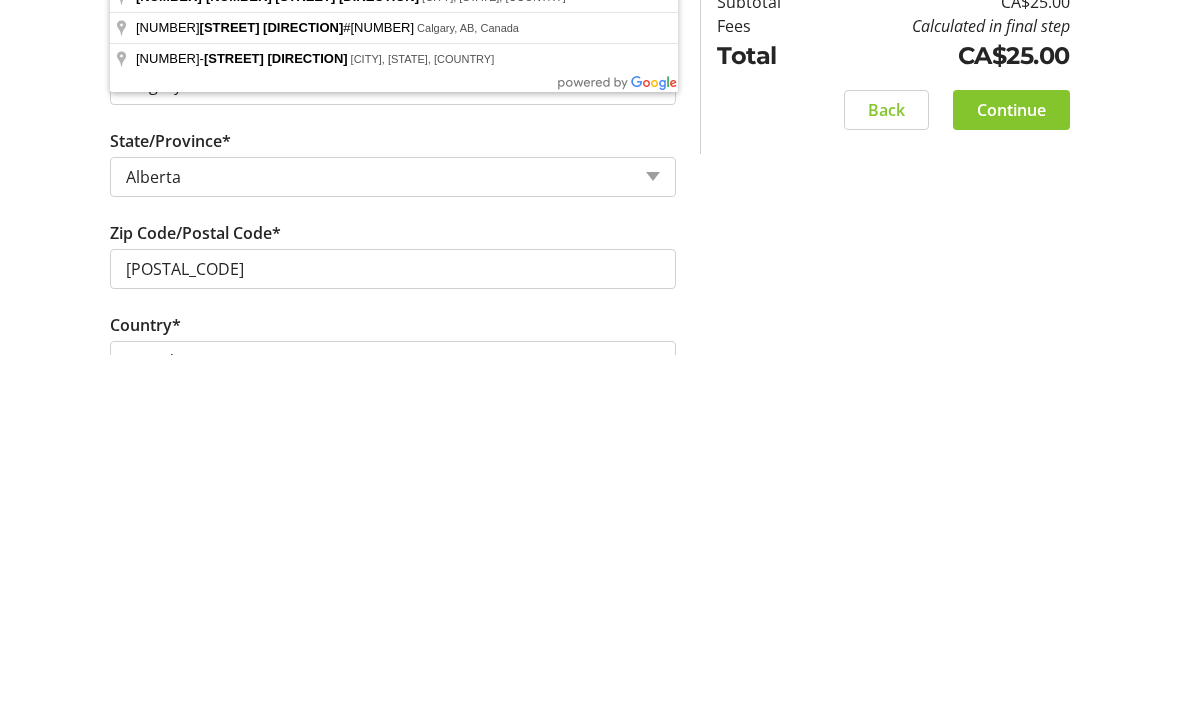 scroll, scrollTop: 751, scrollLeft: 0, axis: vertical 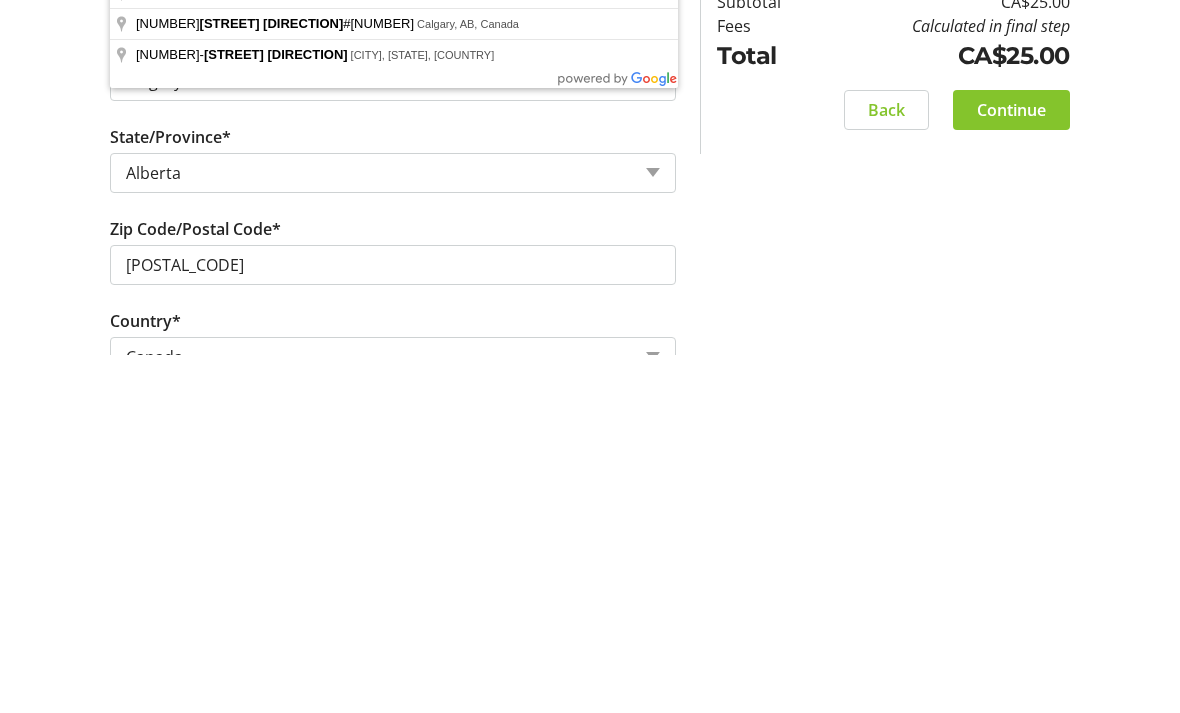 type on "[NUMBER]-[NUMBER] [STREET] [DIRECTION]" 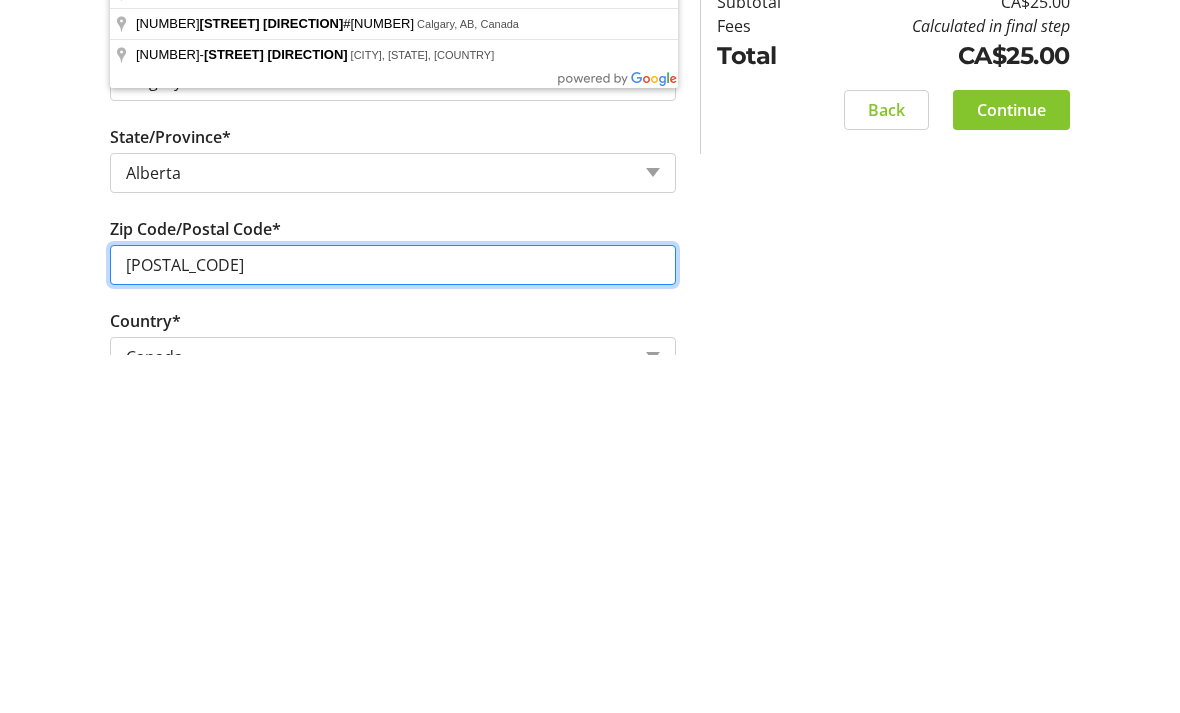 click on "[POSTAL_CODE]" at bounding box center [393, 623] 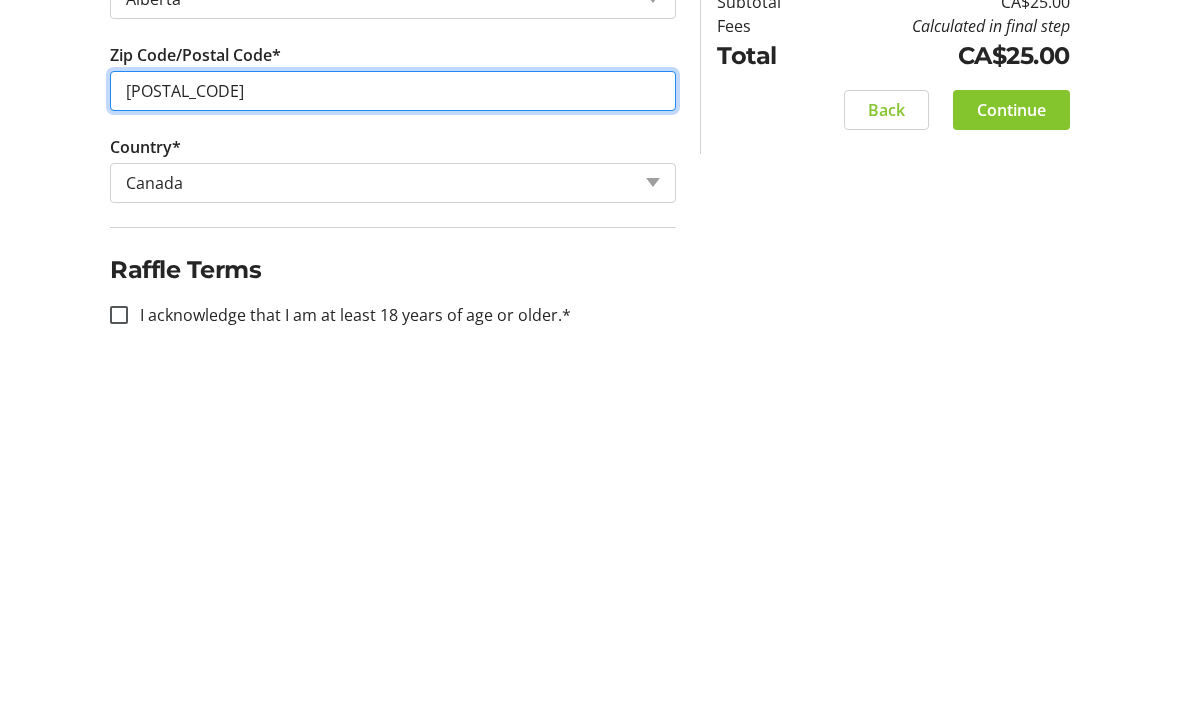 scroll, scrollTop: 942, scrollLeft: 0, axis: vertical 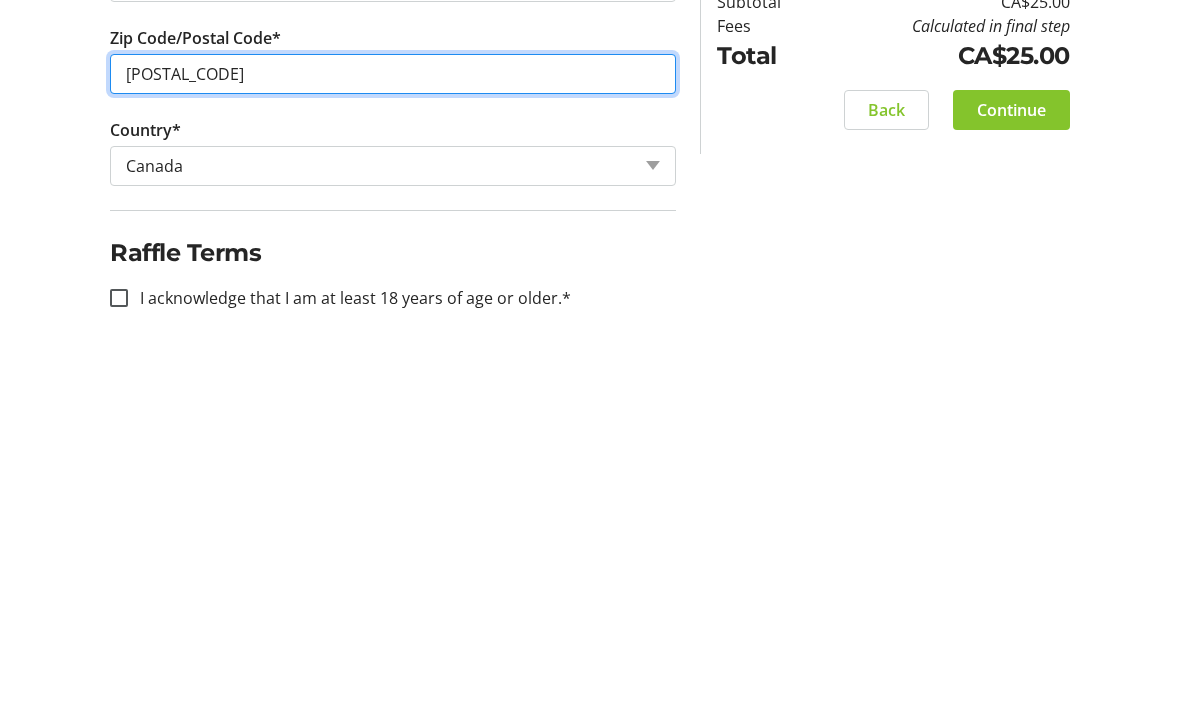 type on "[POSTAL_CODE]" 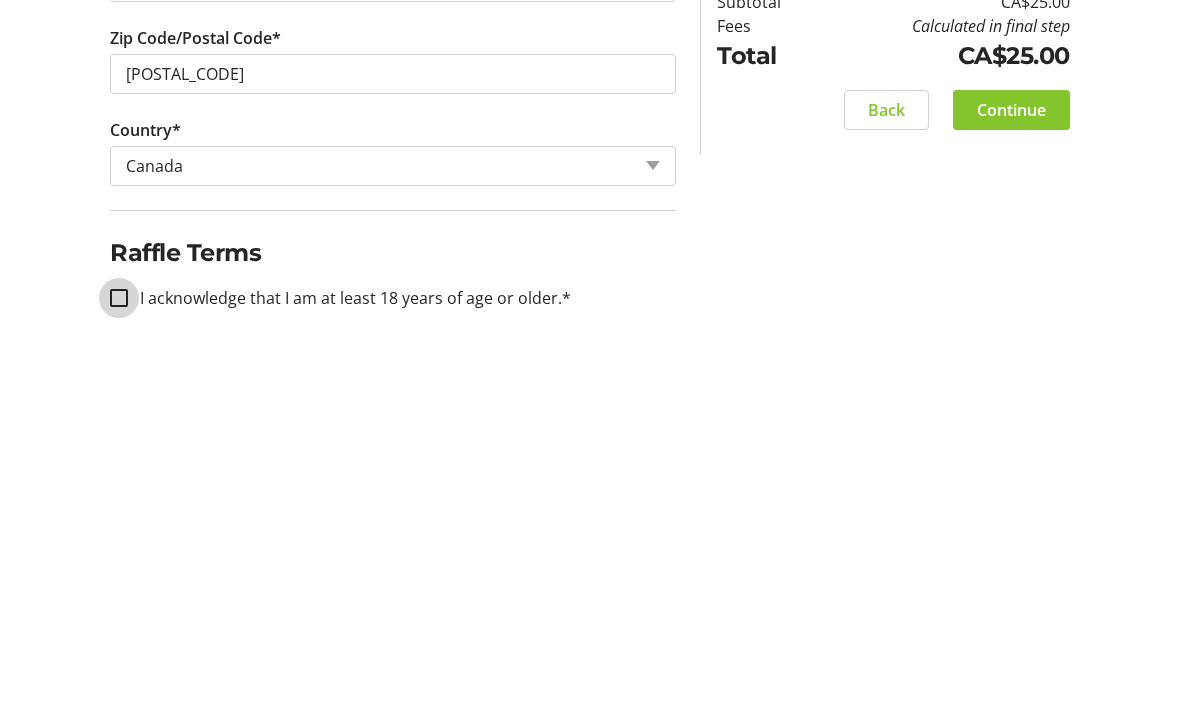 click on "I acknowledge that I am at least 18 years of age or older.*" at bounding box center [119, 656] 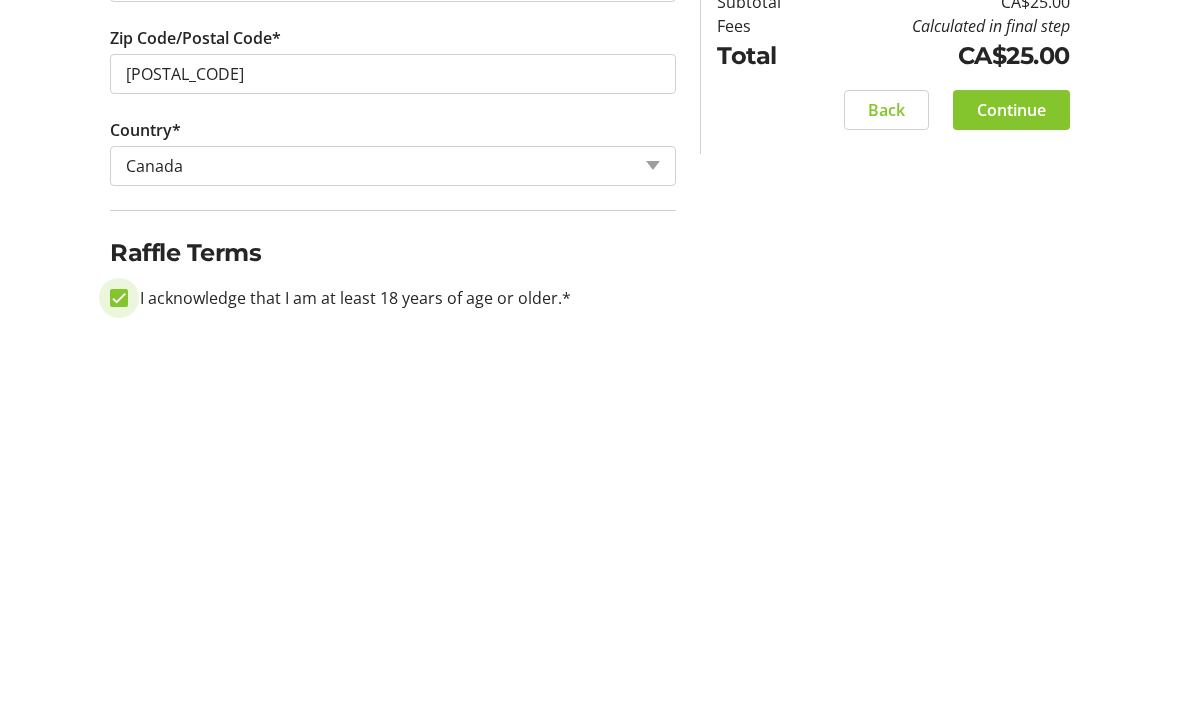 checkbox on "true" 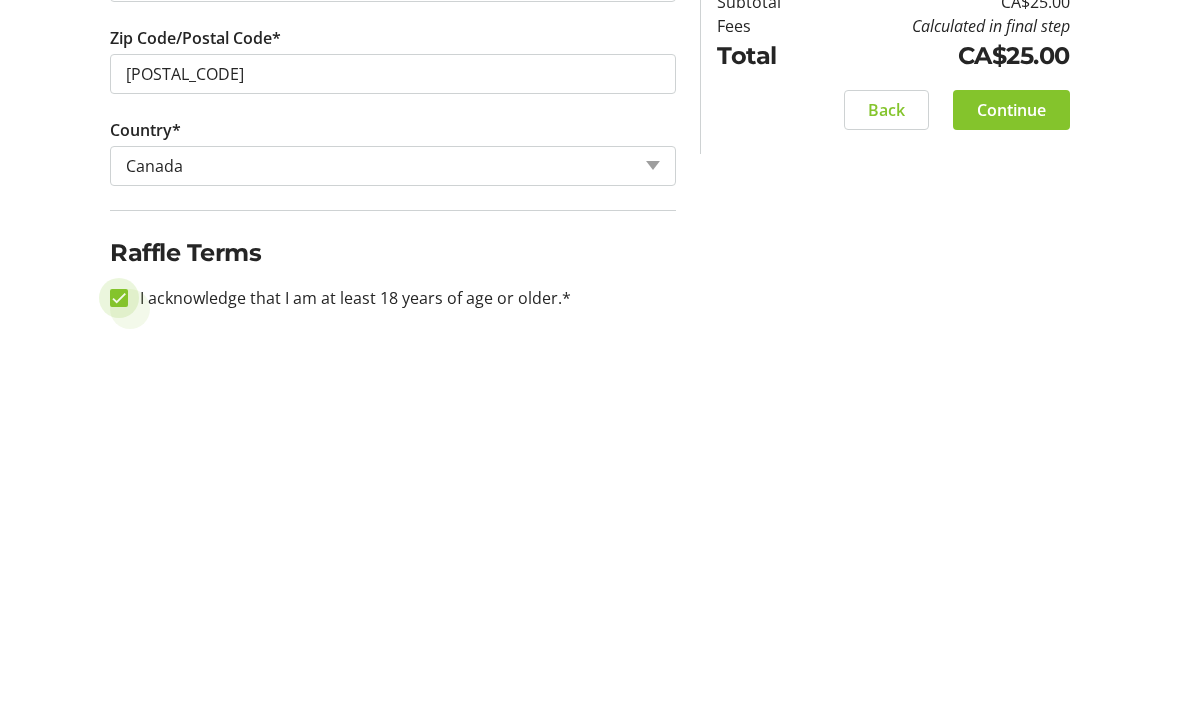 scroll, scrollTop: 878, scrollLeft: 0, axis: vertical 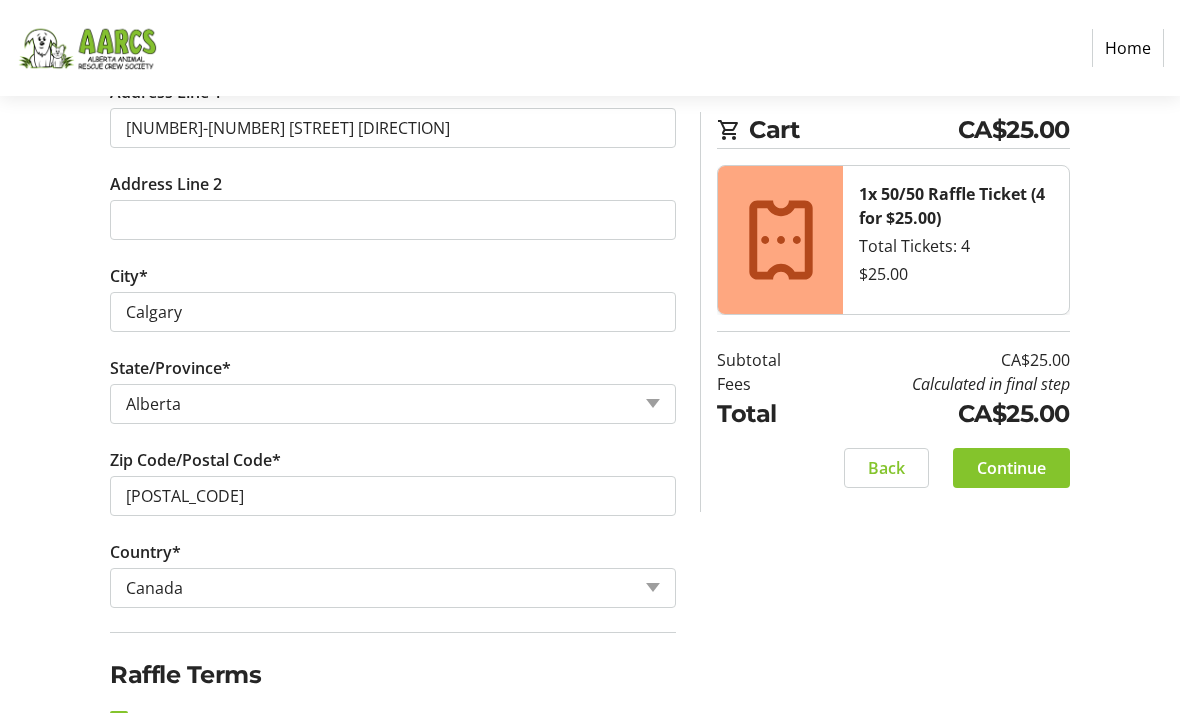 click on "Continue" 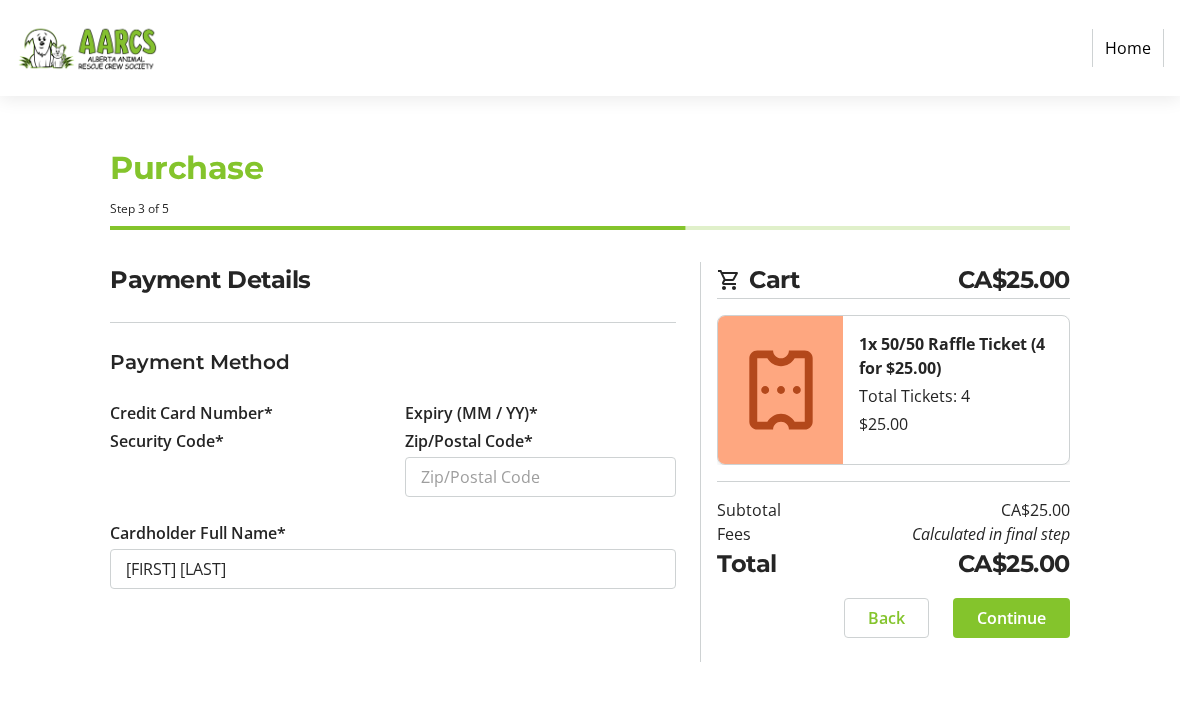 scroll, scrollTop: 0, scrollLeft: 0, axis: both 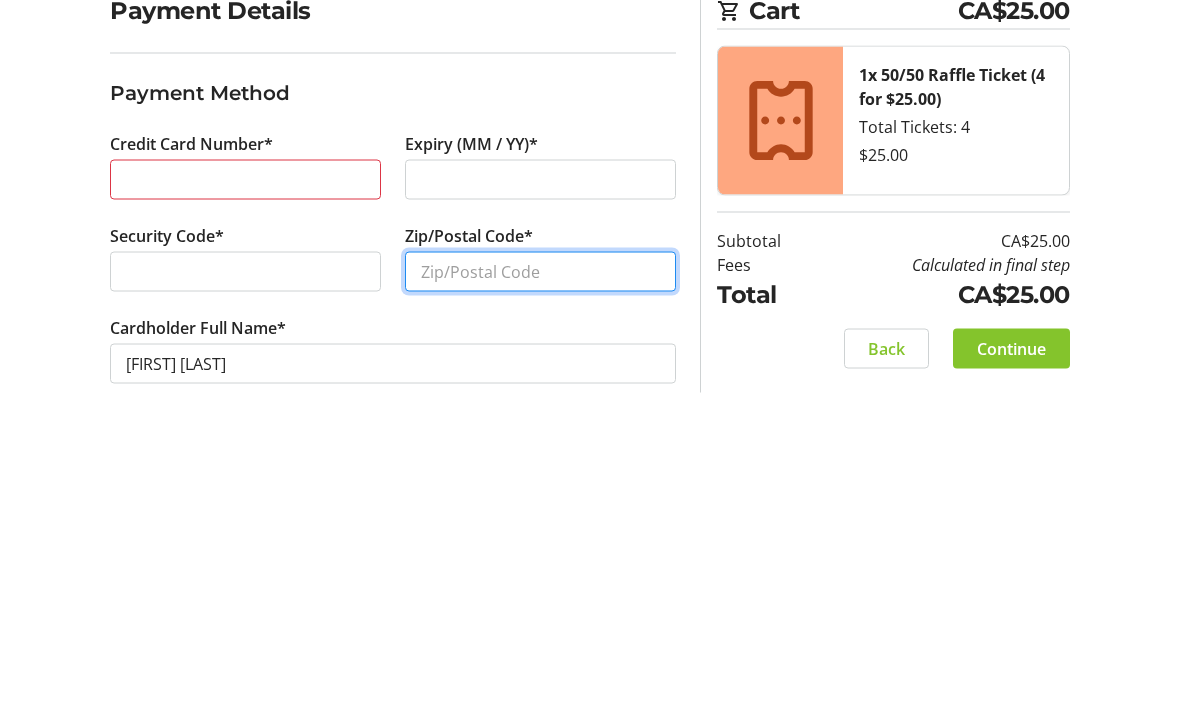 click on "Zip/Postal Code*" at bounding box center (540, 541) 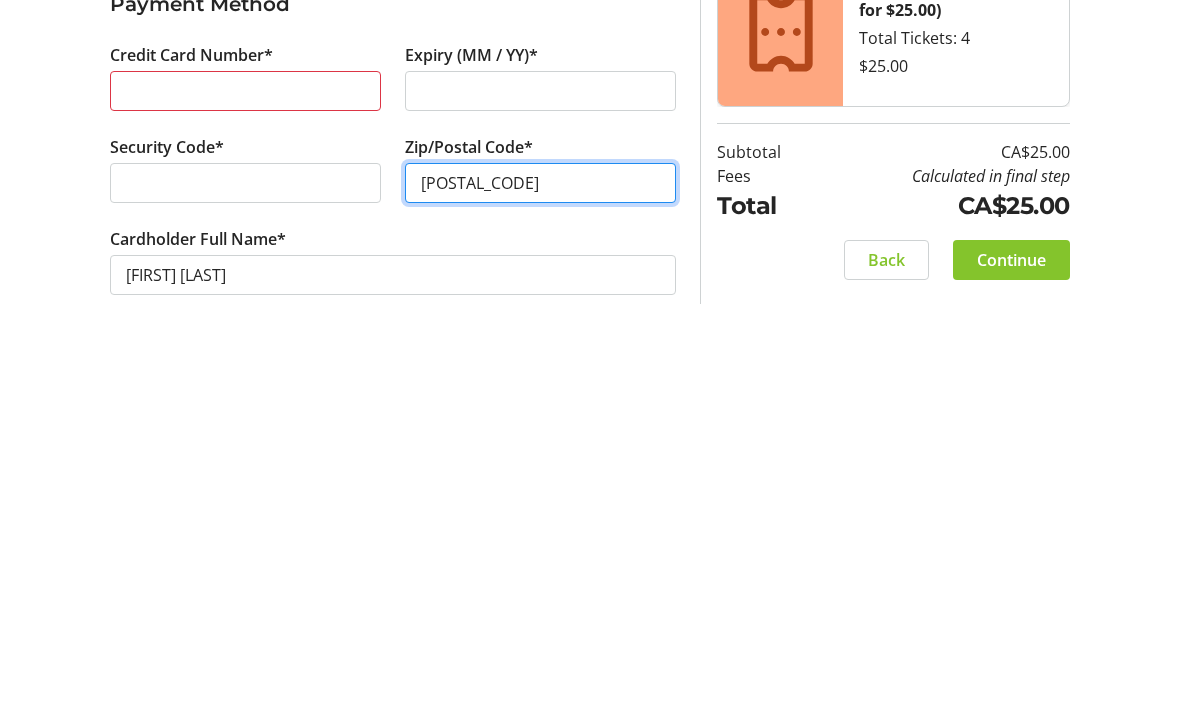 scroll, scrollTop: 64, scrollLeft: 0, axis: vertical 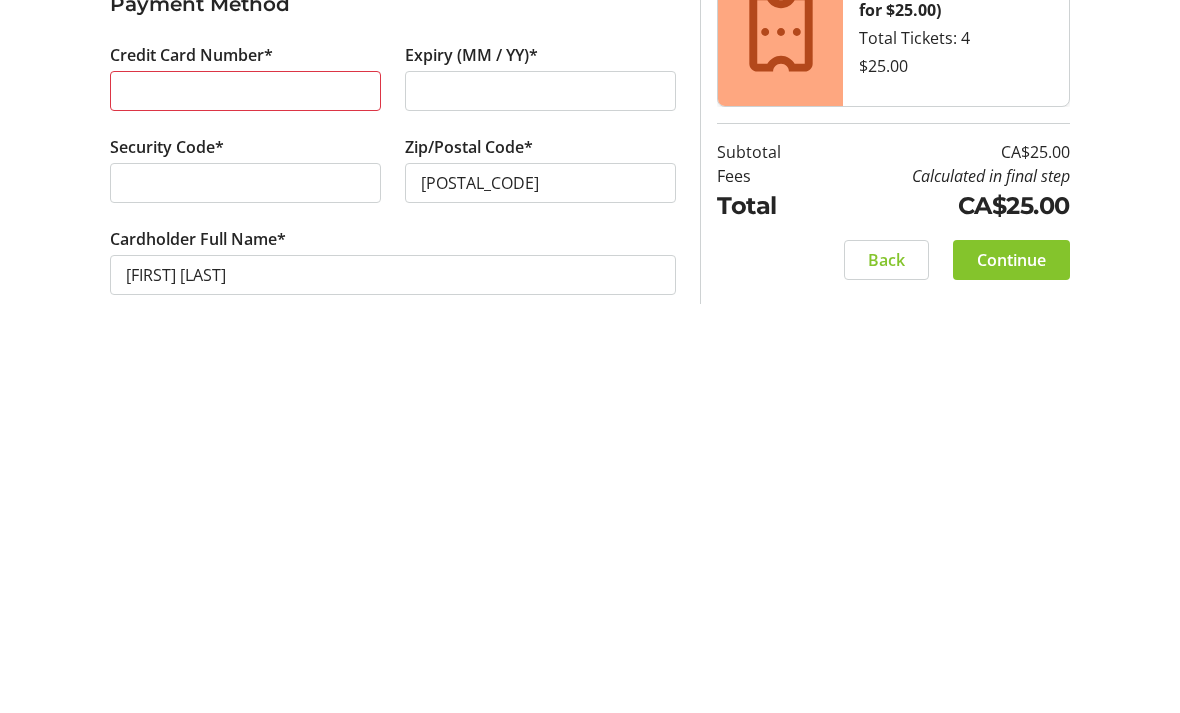 click on "Continue" 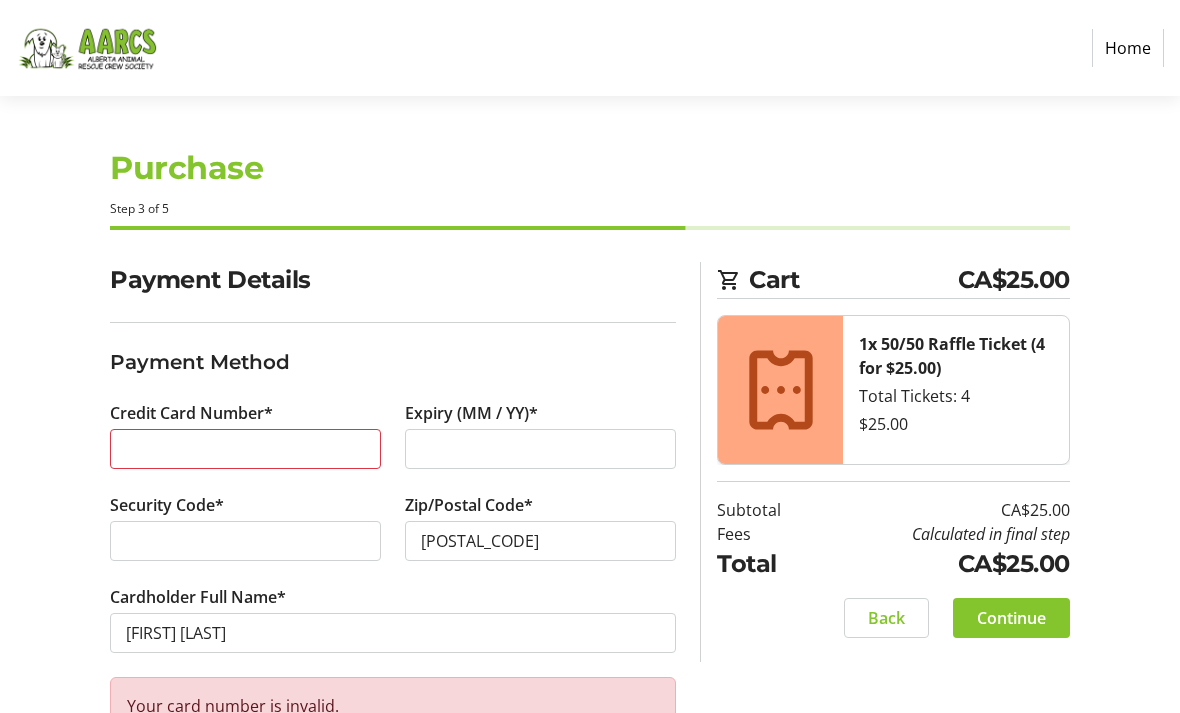 click on "Payment Details Payment Method Credit Card Number* Expiry ([MM]/[YY])* Security Code* Zip/Postal Code* [POSTAL_CODE] Cardholder Full Name* [FIRST] [LAST]  Your card number is invalid.  Cart CA$25.00 1x 50/50 Raffle Ticket (4 for $25.00) Total Tickets: 4  $25.00  Subtotal  CA$25.00  Fees  Calculated in final step  Total  CA$25.00   Back   Continue" 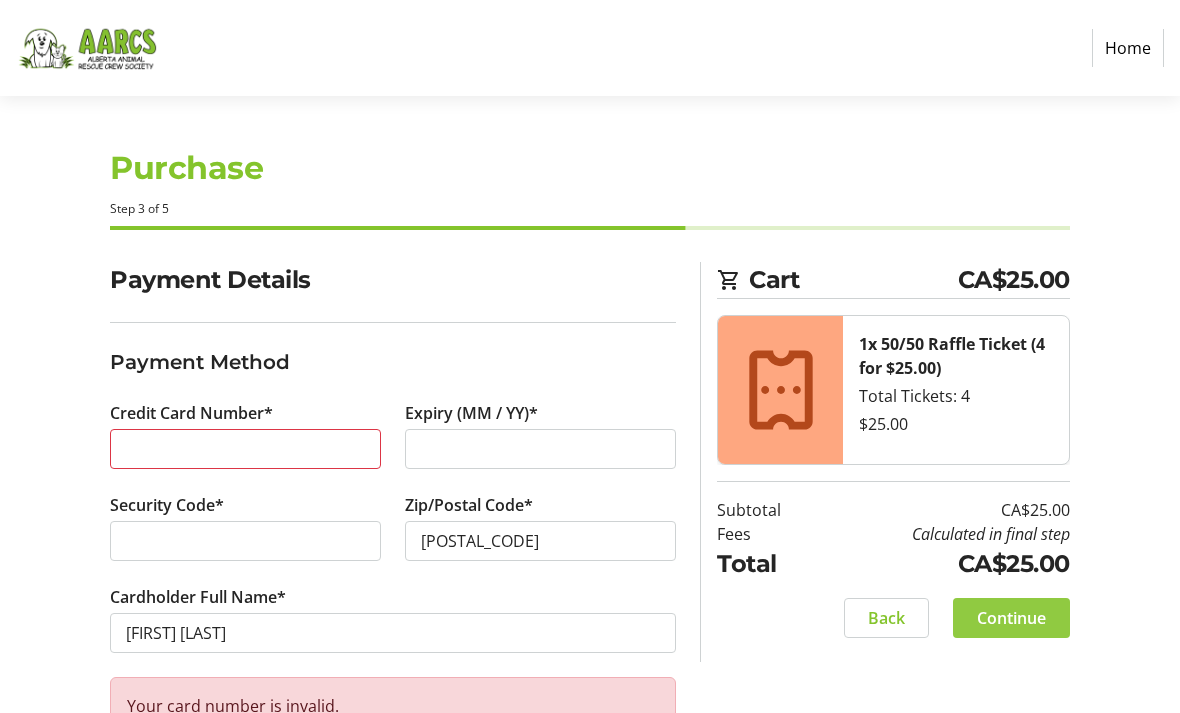 click on "Continue" 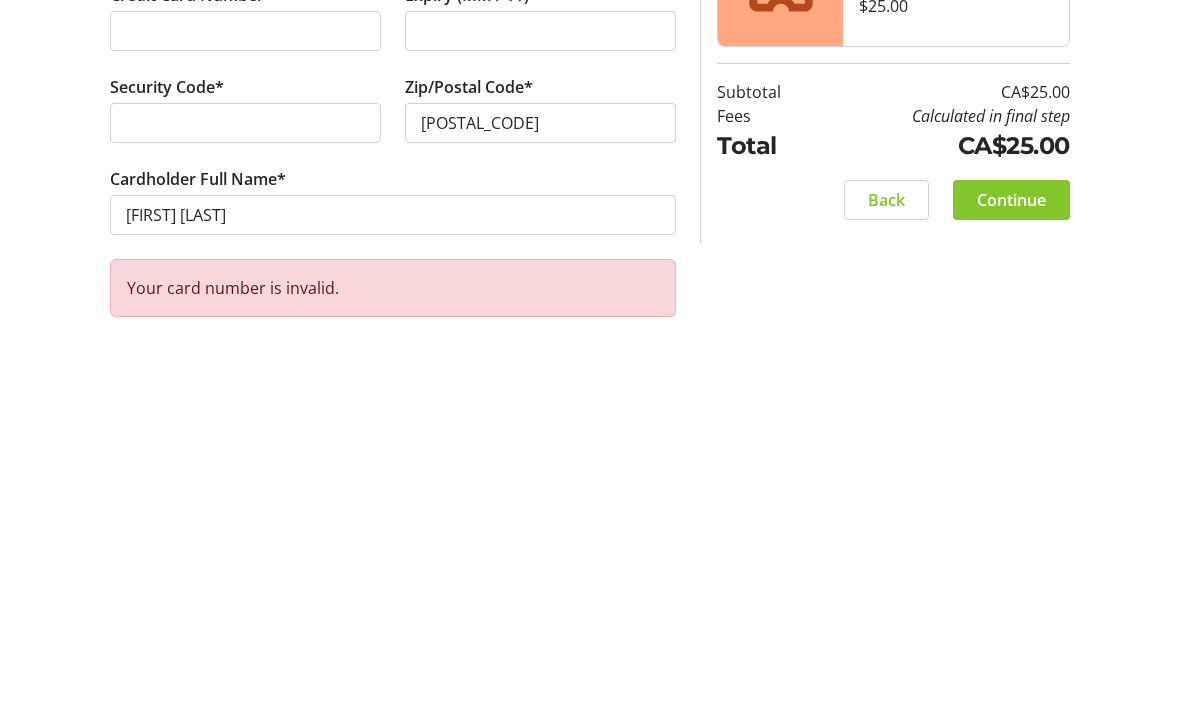 scroll, scrollTop: 64, scrollLeft: 0, axis: vertical 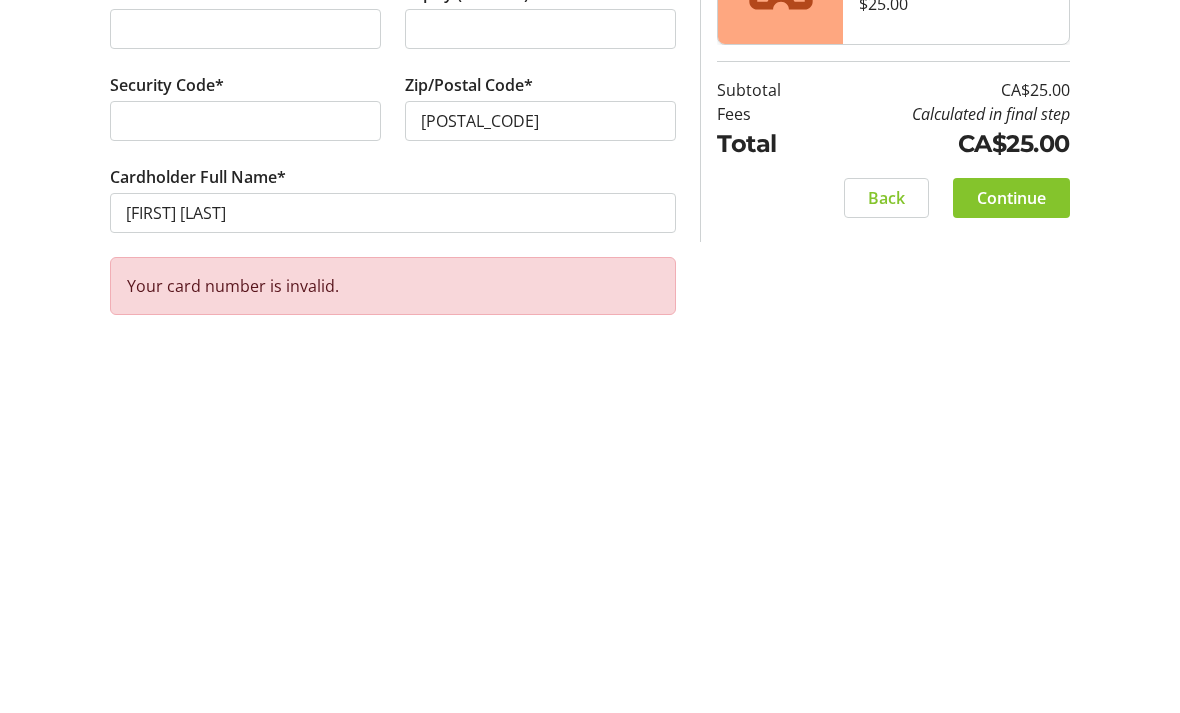 click 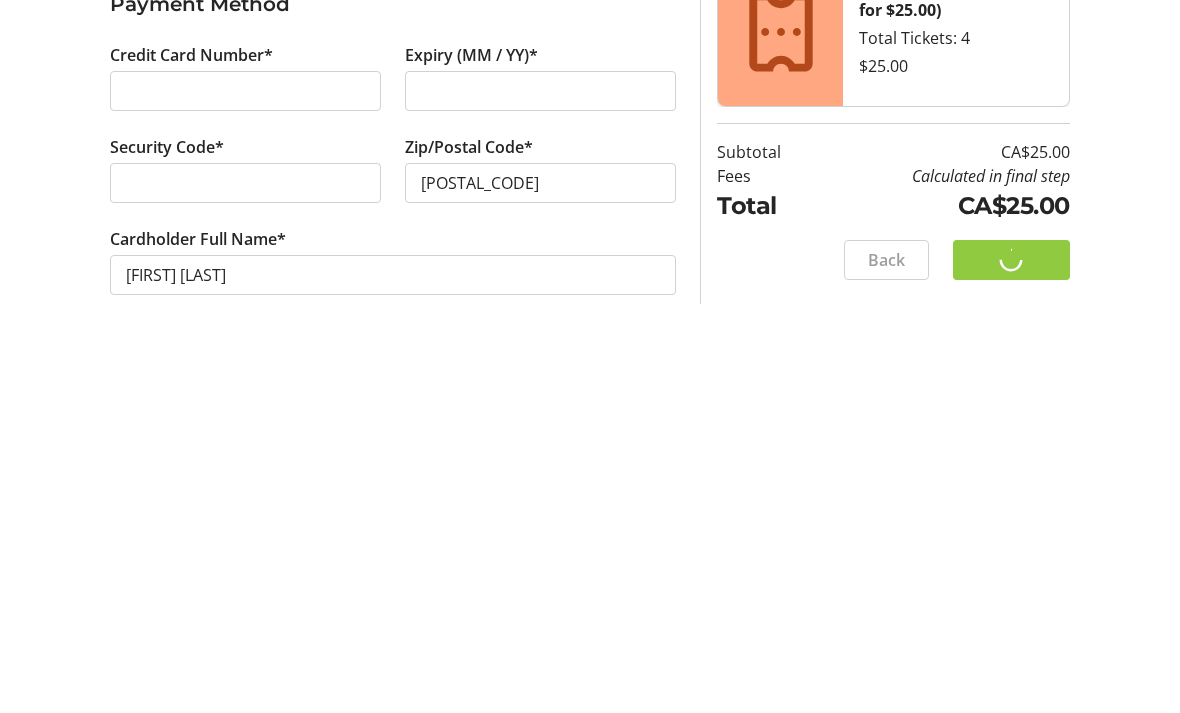 scroll, scrollTop: 0, scrollLeft: 0, axis: both 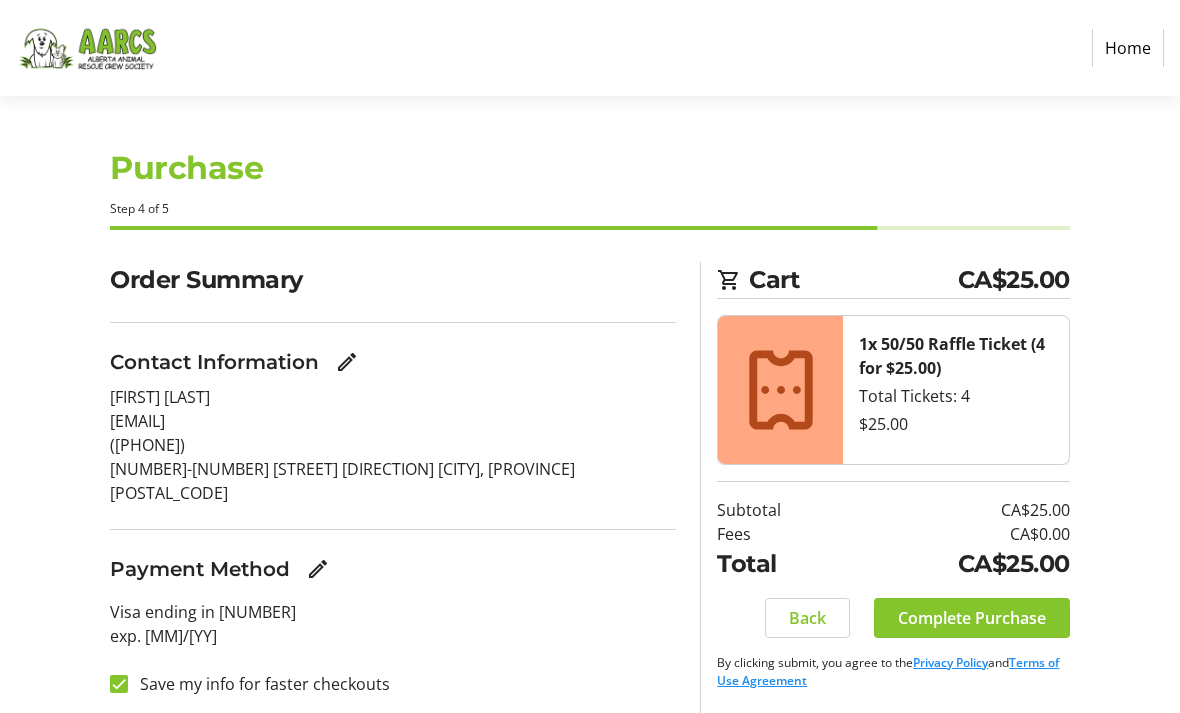 click on "Complete Purchase" 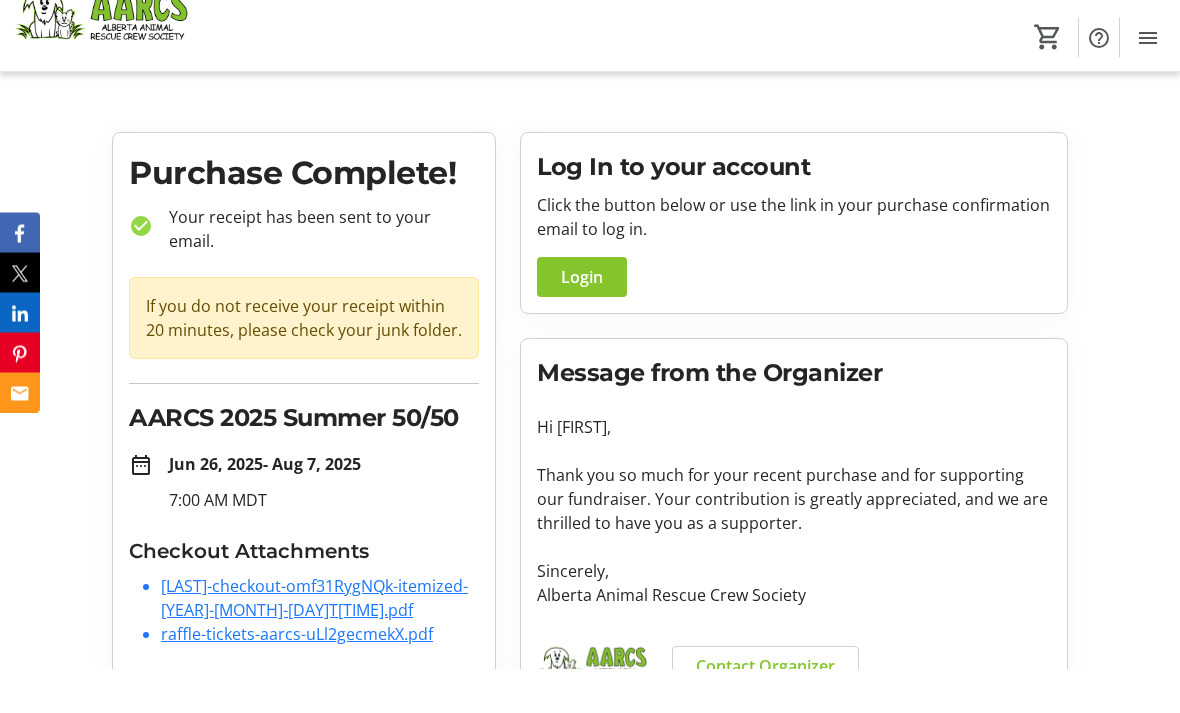 scroll, scrollTop: 5, scrollLeft: 0, axis: vertical 